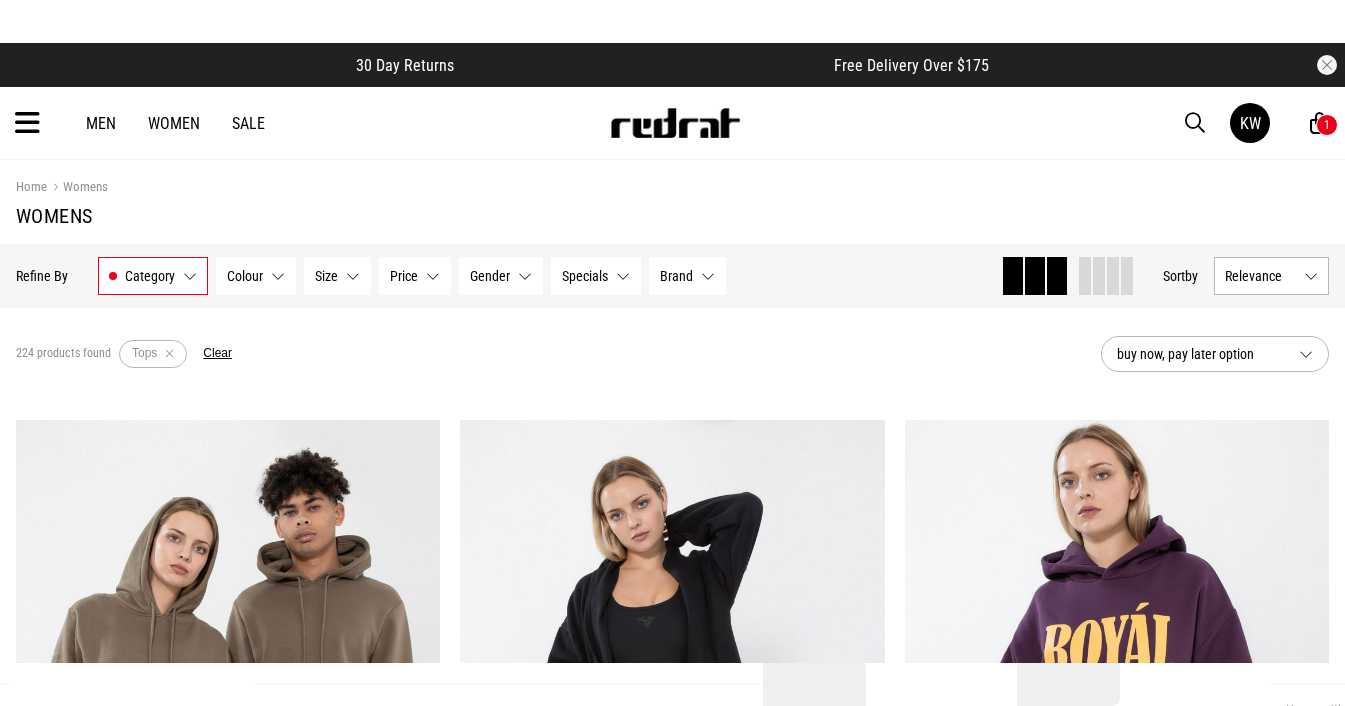 scroll, scrollTop: 0, scrollLeft: 0, axis: both 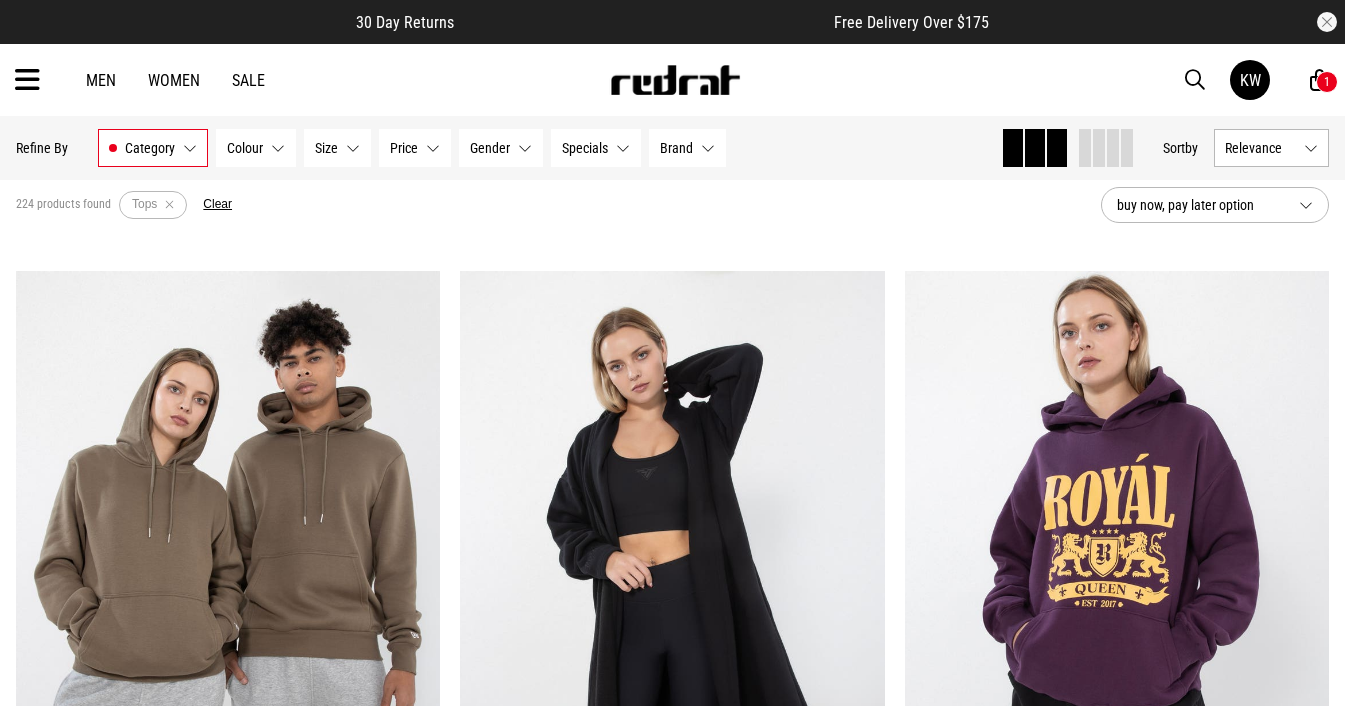 click at bounding box center [27, 80] 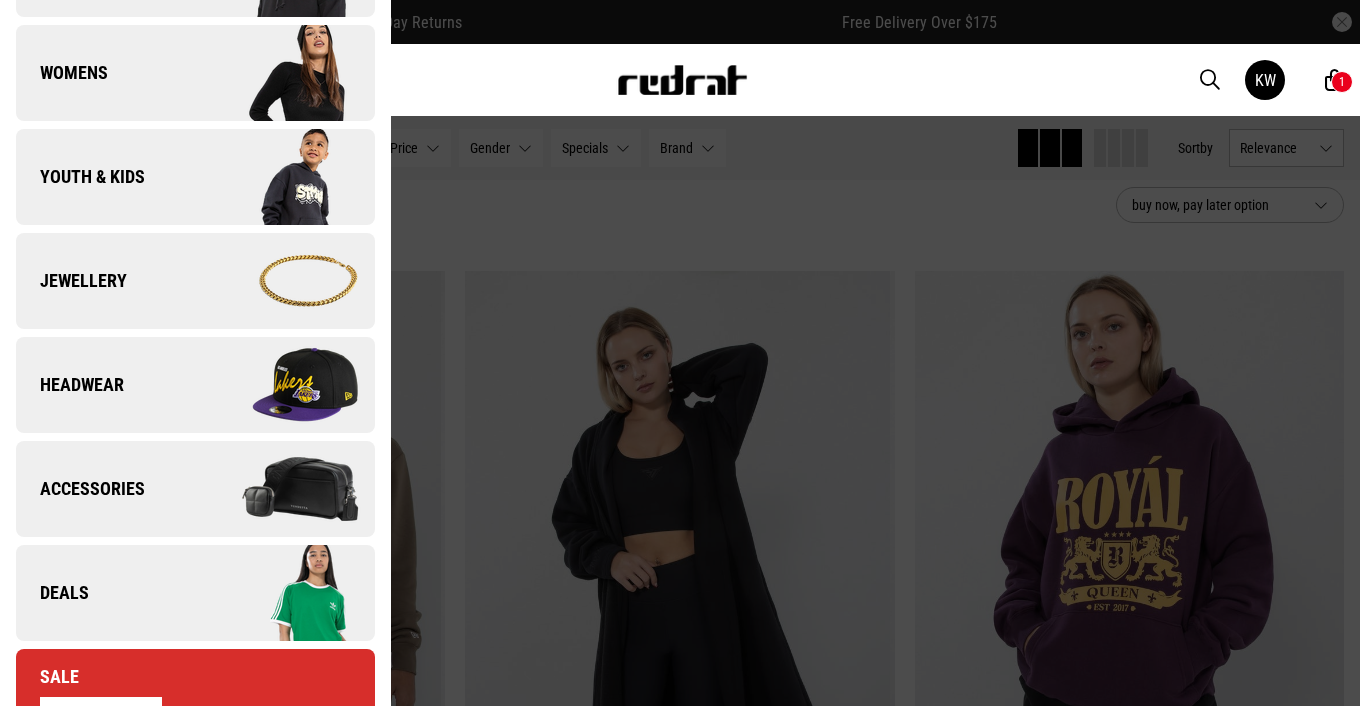 scroll, scrollTop: 396, scrollLeft: 0, axis: vertical 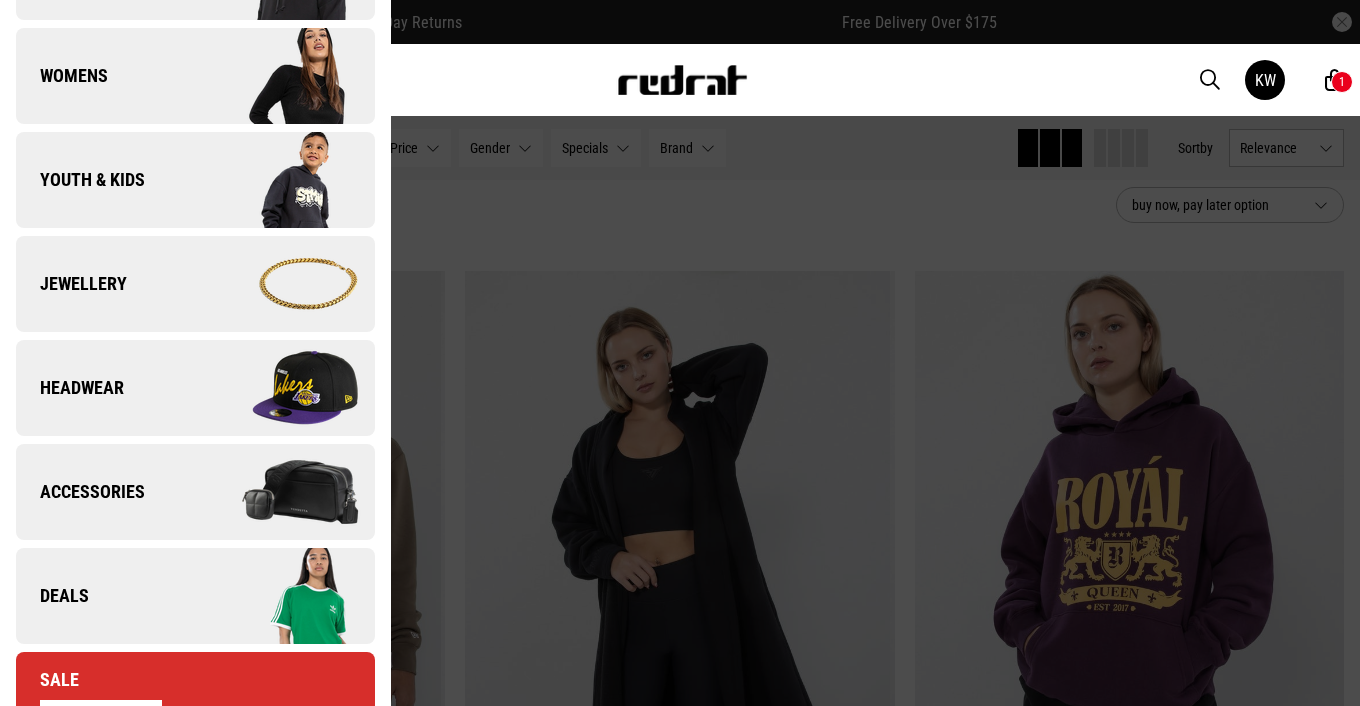 click on "Jewellery" at bounding box center [195, 284] 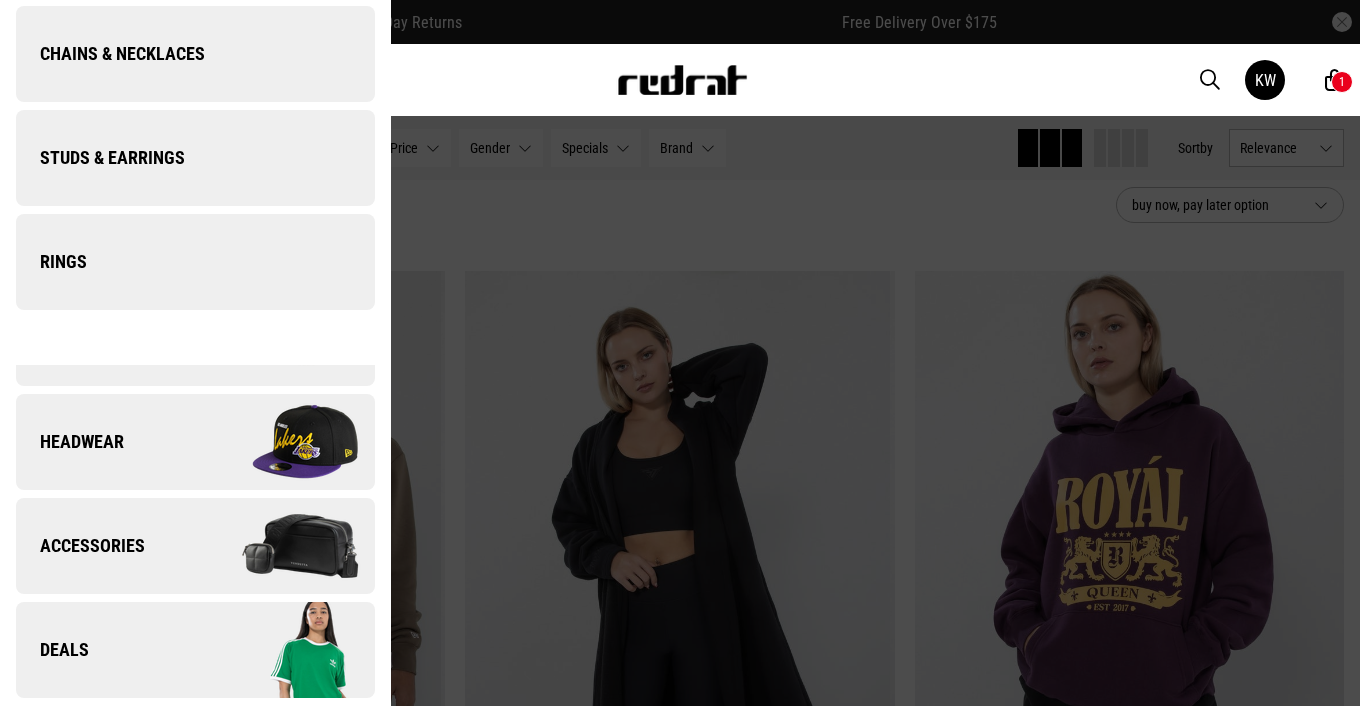 scroll, scrollTop: 0, scrollLeft: 0, axis: both 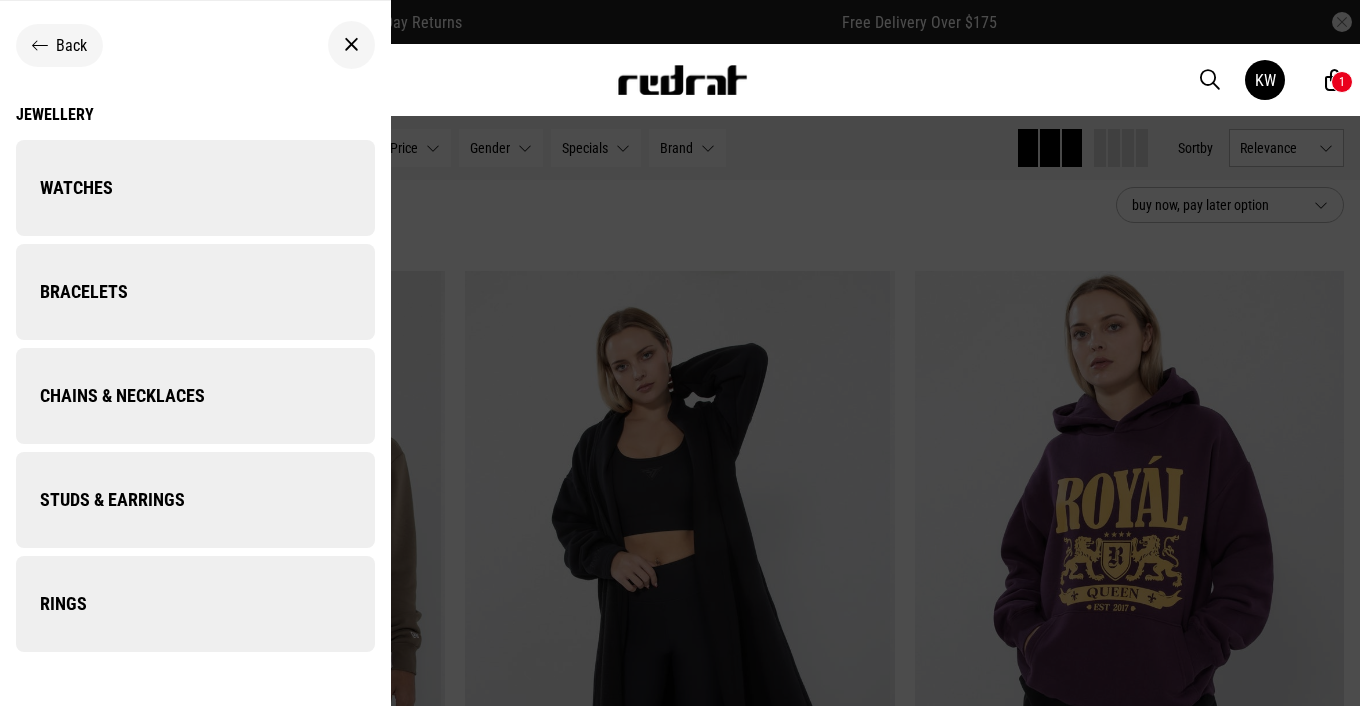 click on "Jewellery" at bounding box center [195, 114] 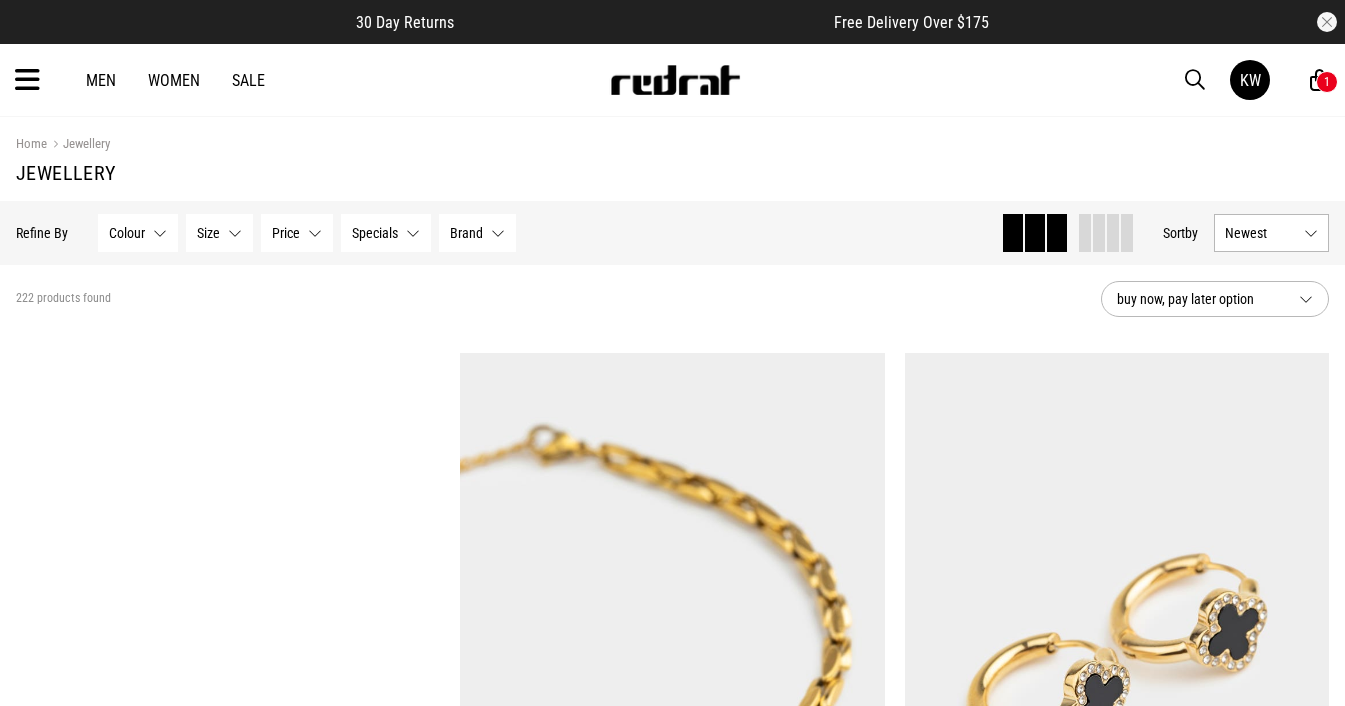 scroll, scrollTop: 181, scrollLeft: 0, axis: vertical 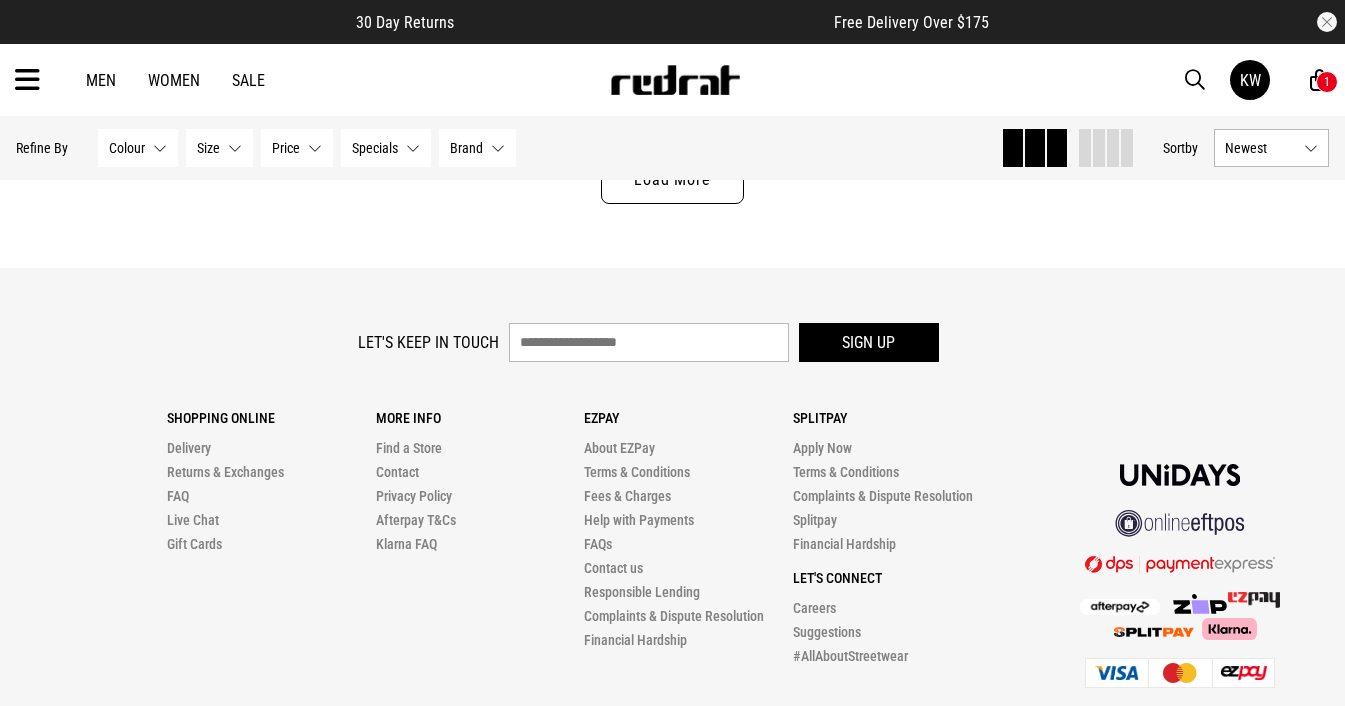 click on "Load More" at bounding box center (672, 180) 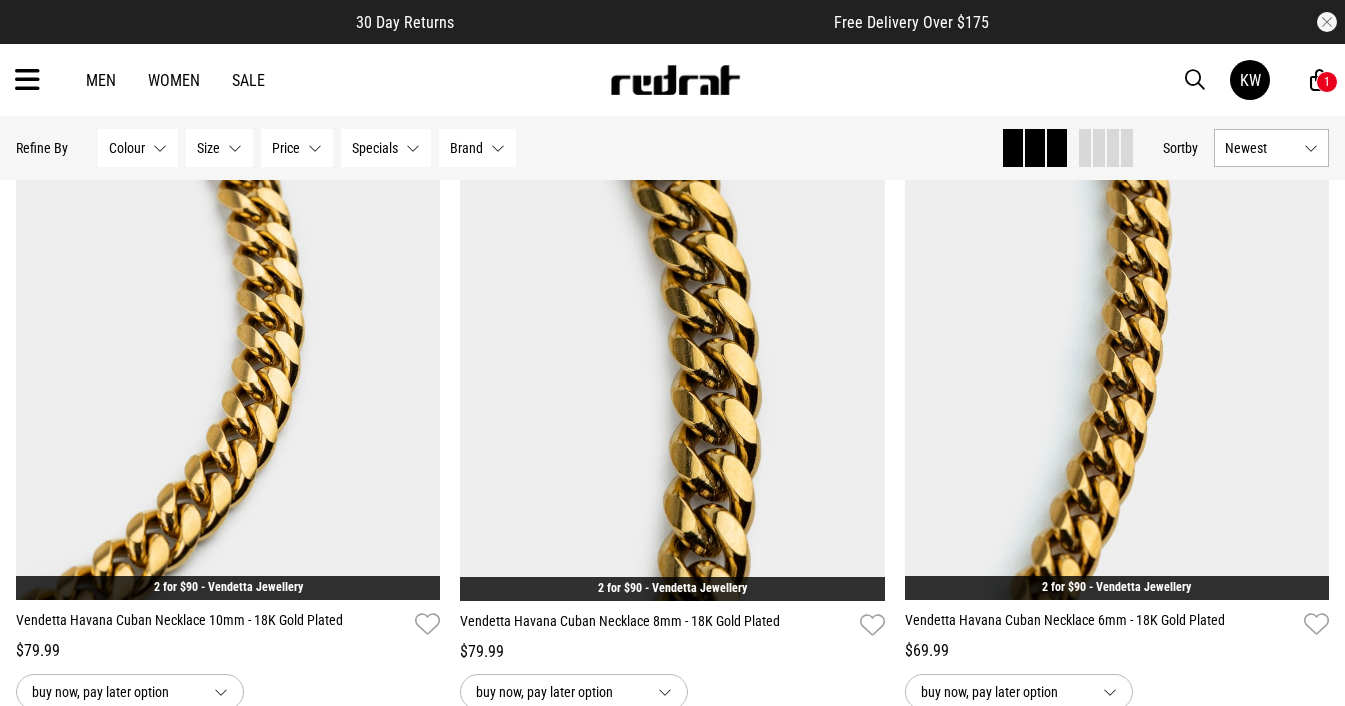 scroll, scrollTop: 9294, scrollLeft: 0, axis: vertical 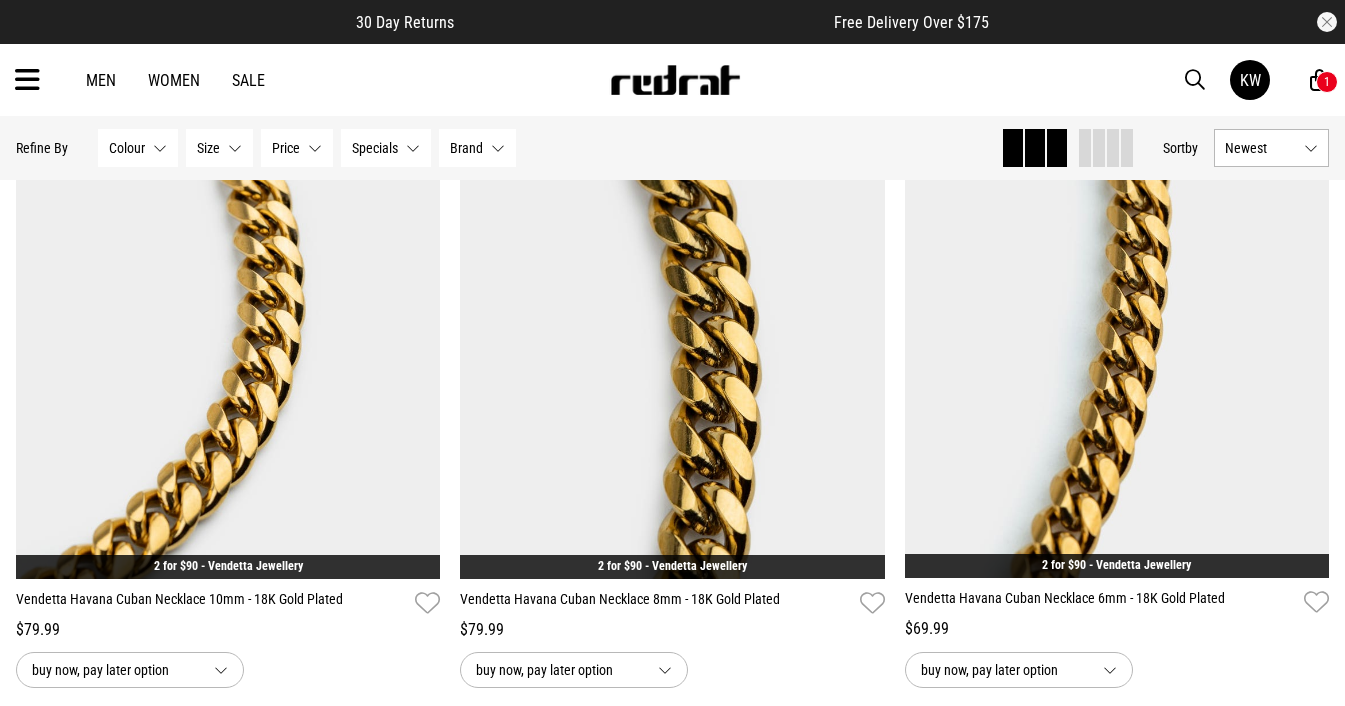 click at bounding box center (27, 80) 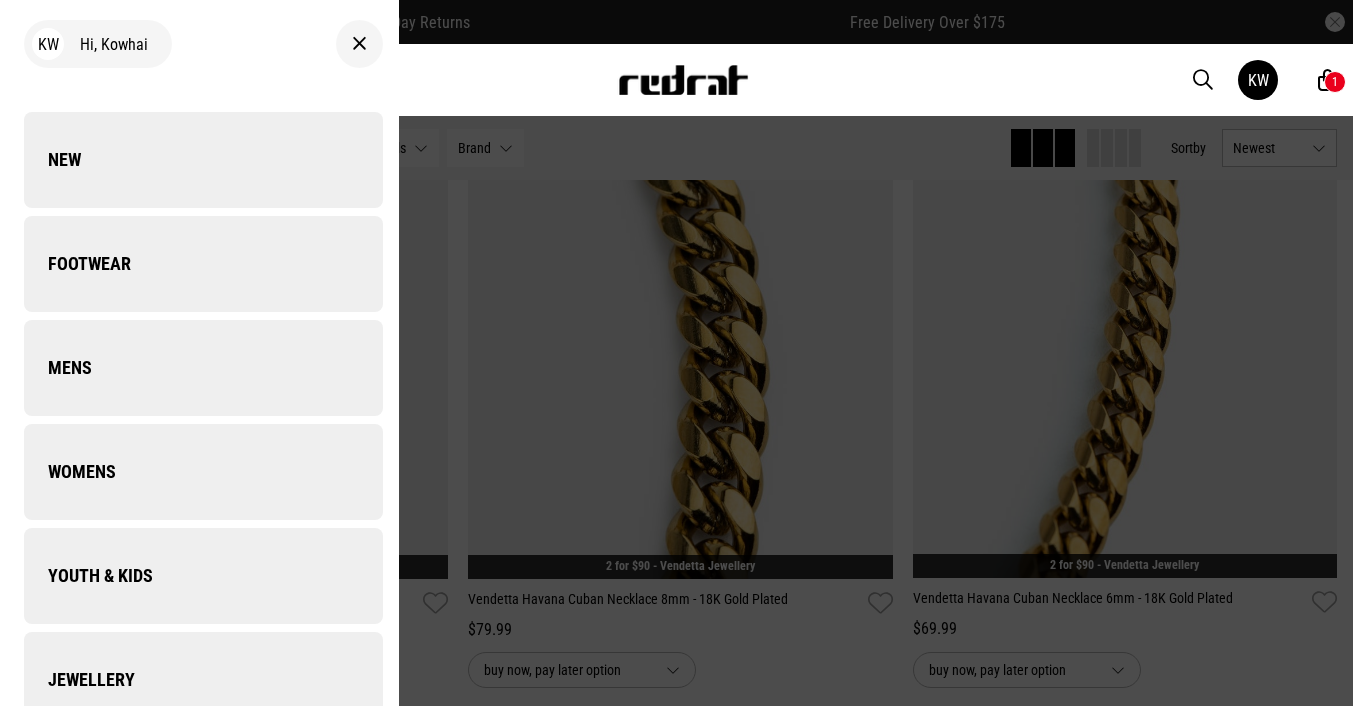 scroll, scrollTop: 9369, scrollLeft: 0, axis: vertical 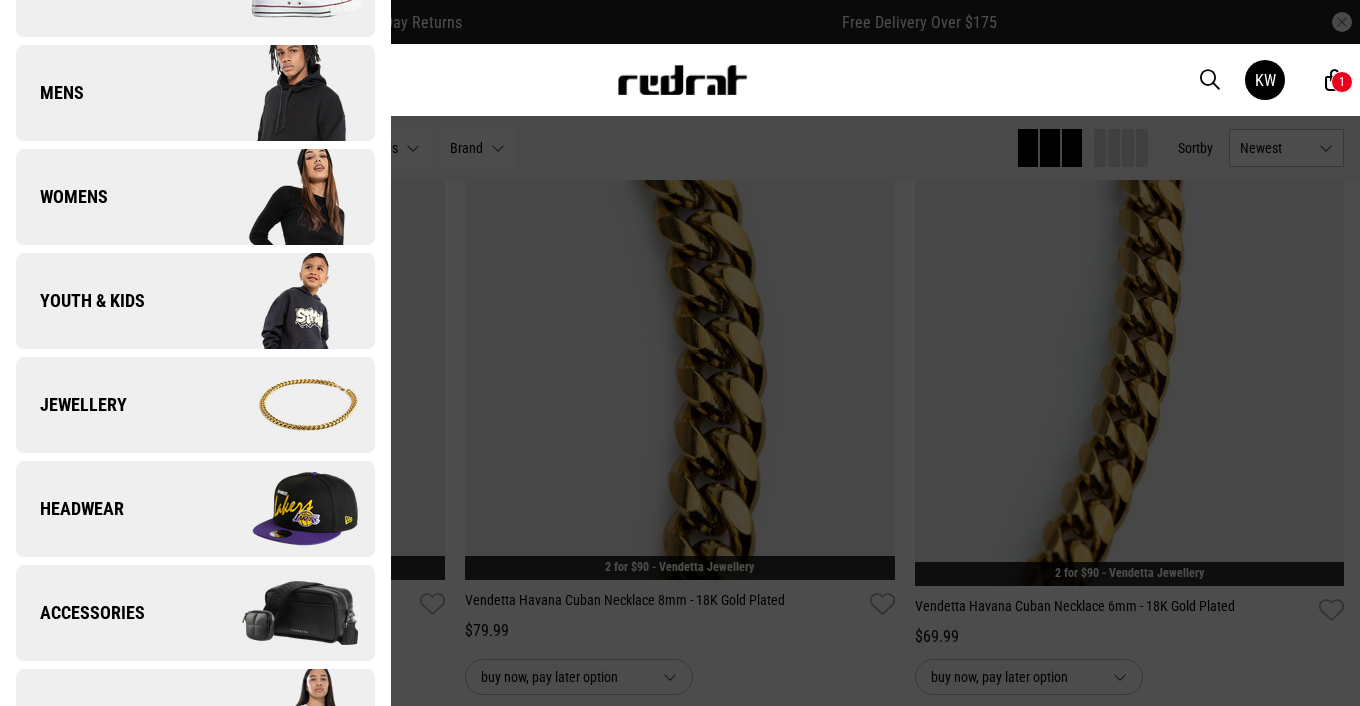 click on "Jewellery" at bounding box center (195, 405) 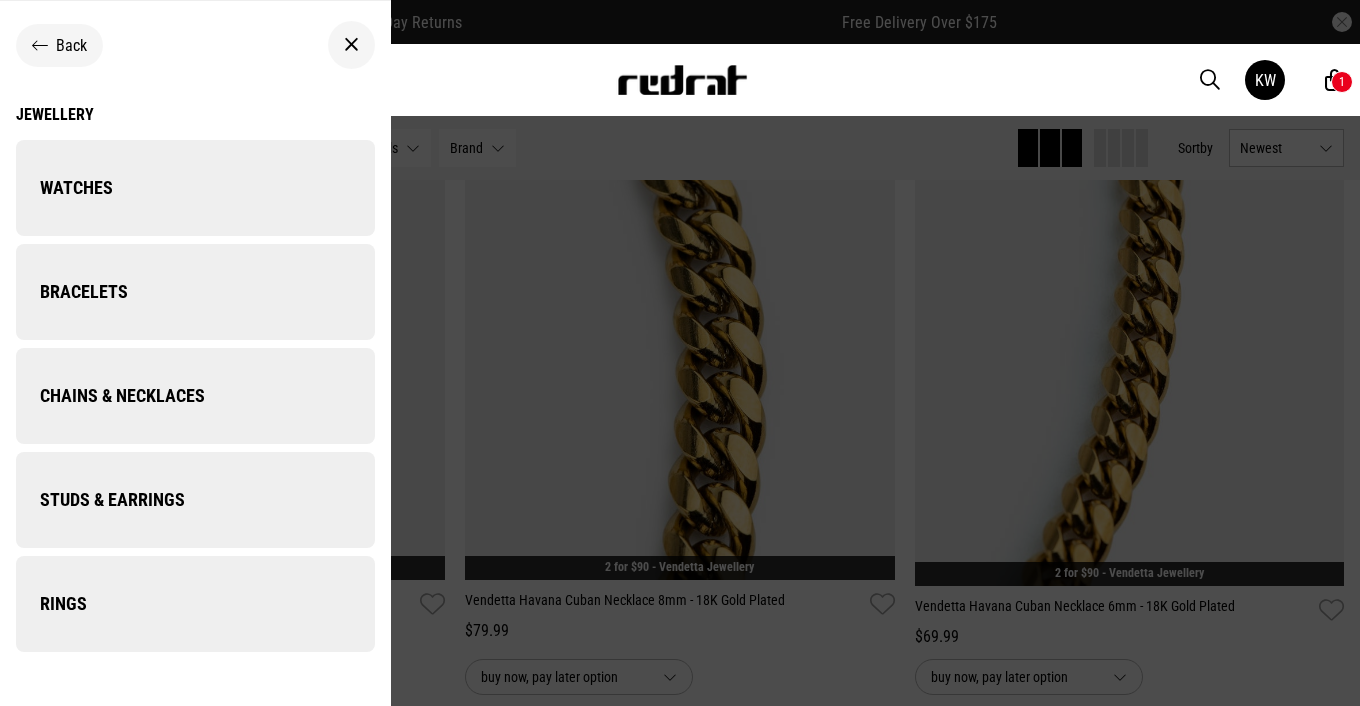 click on "Chains & Necklaces" at bounding box center (195, 396) 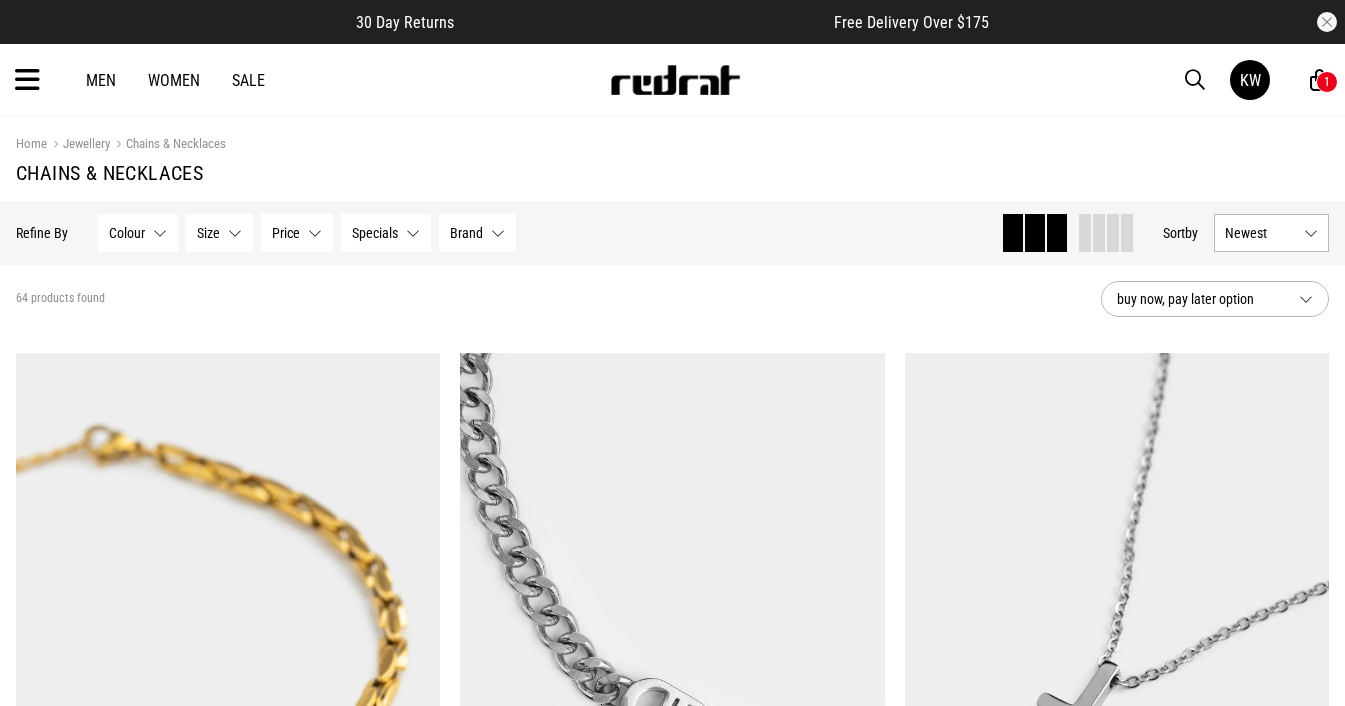 scroll, scrollTop: 0, scrollLeft: 0, axis: both 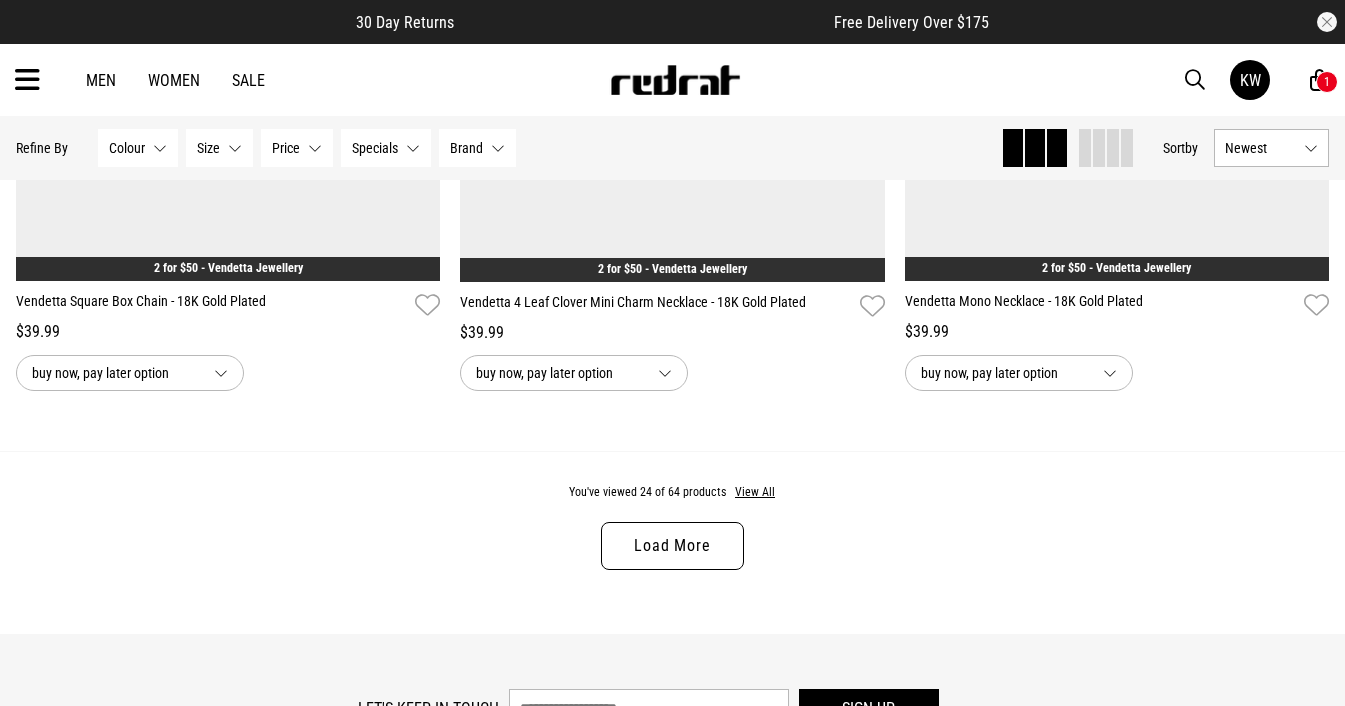 click on "Load More" at bounding box center (672, 546) 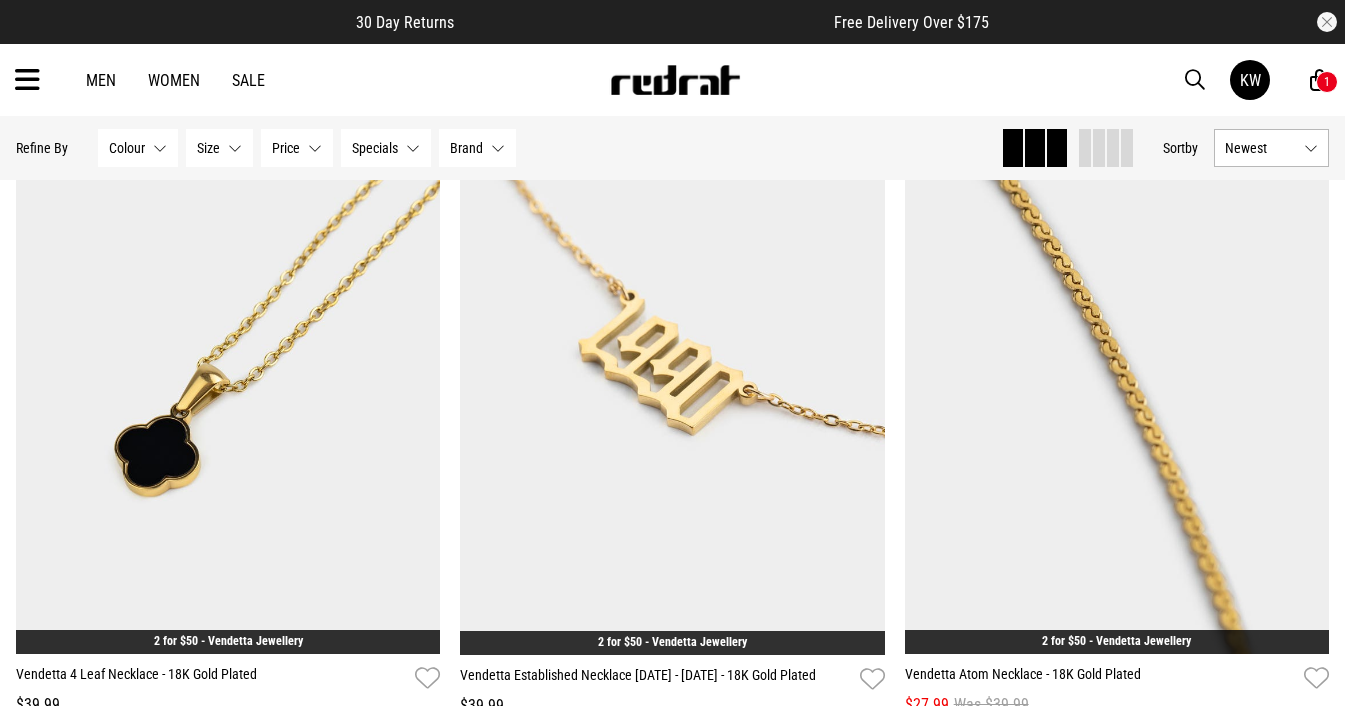 scroll, scrollTop: 7734, scrollLeft: 0, axis: vertical 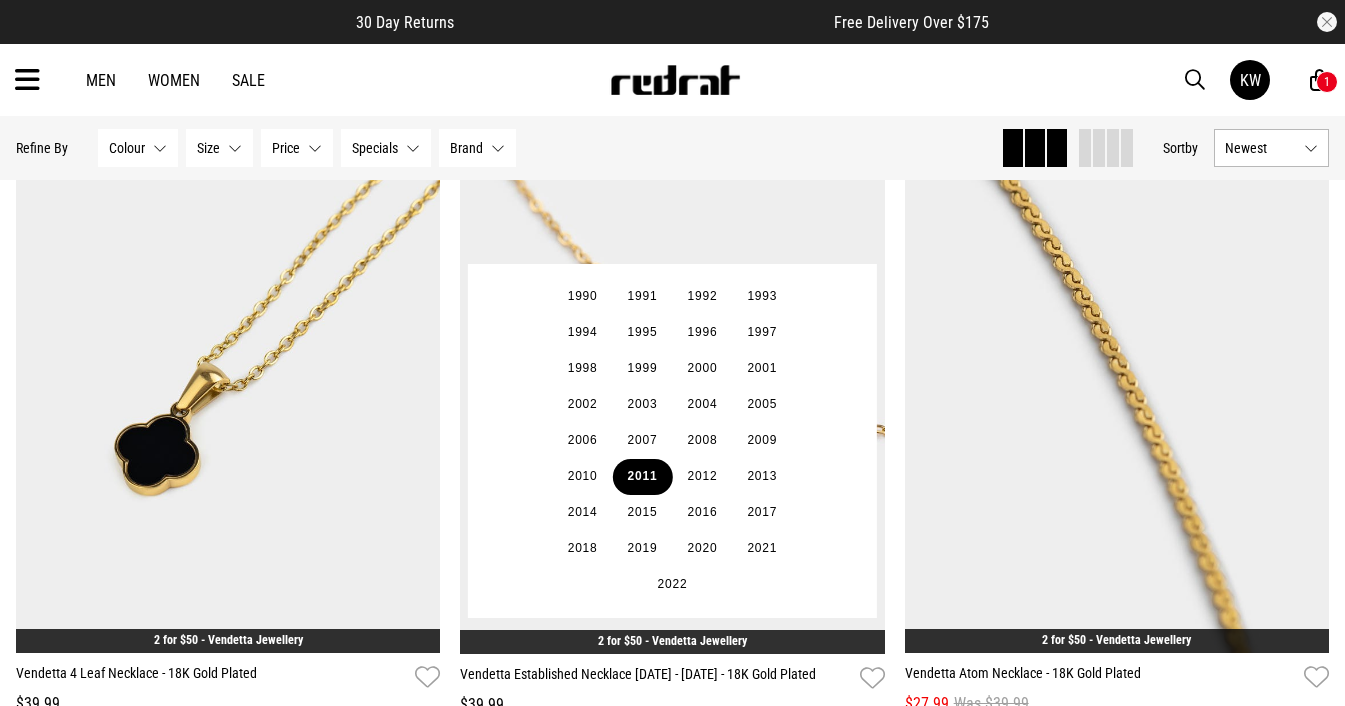 click on "2011" at bounding box center (643, 477) 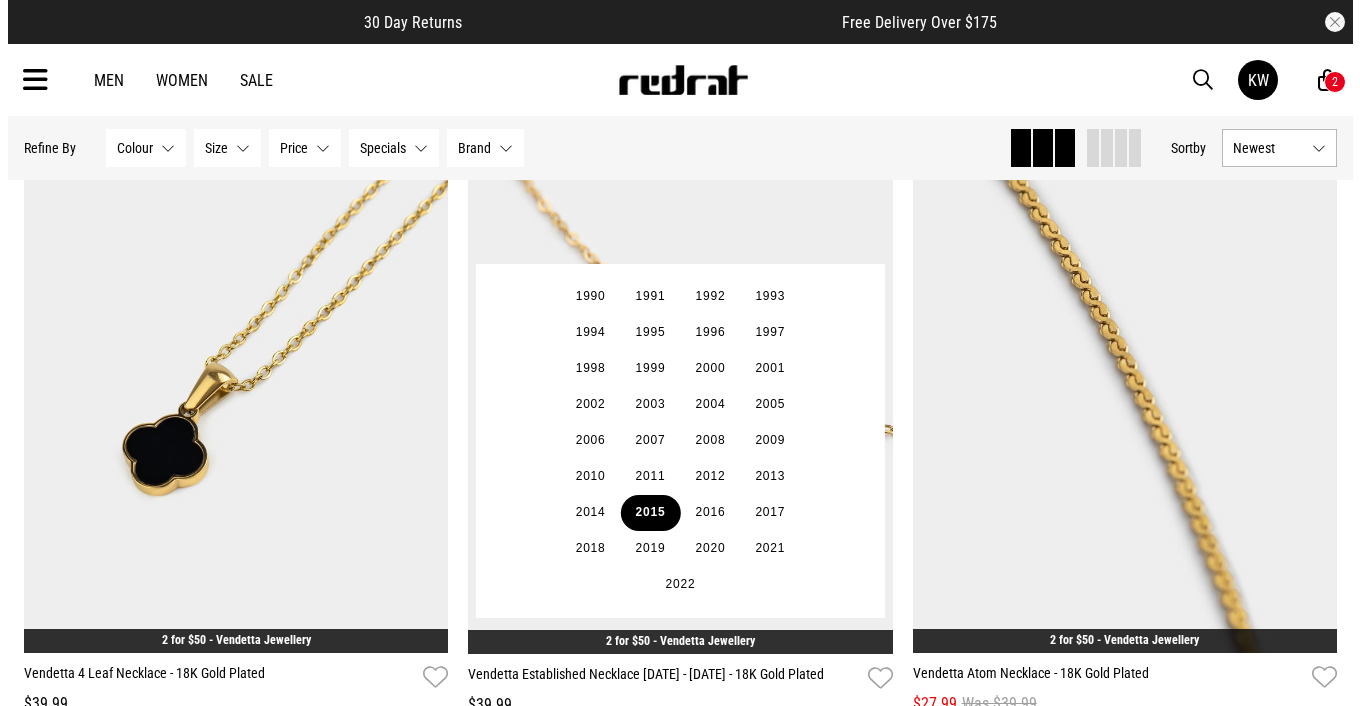 scroll, scrollTop: 7794, scrollLeft: 0, axis: vertical 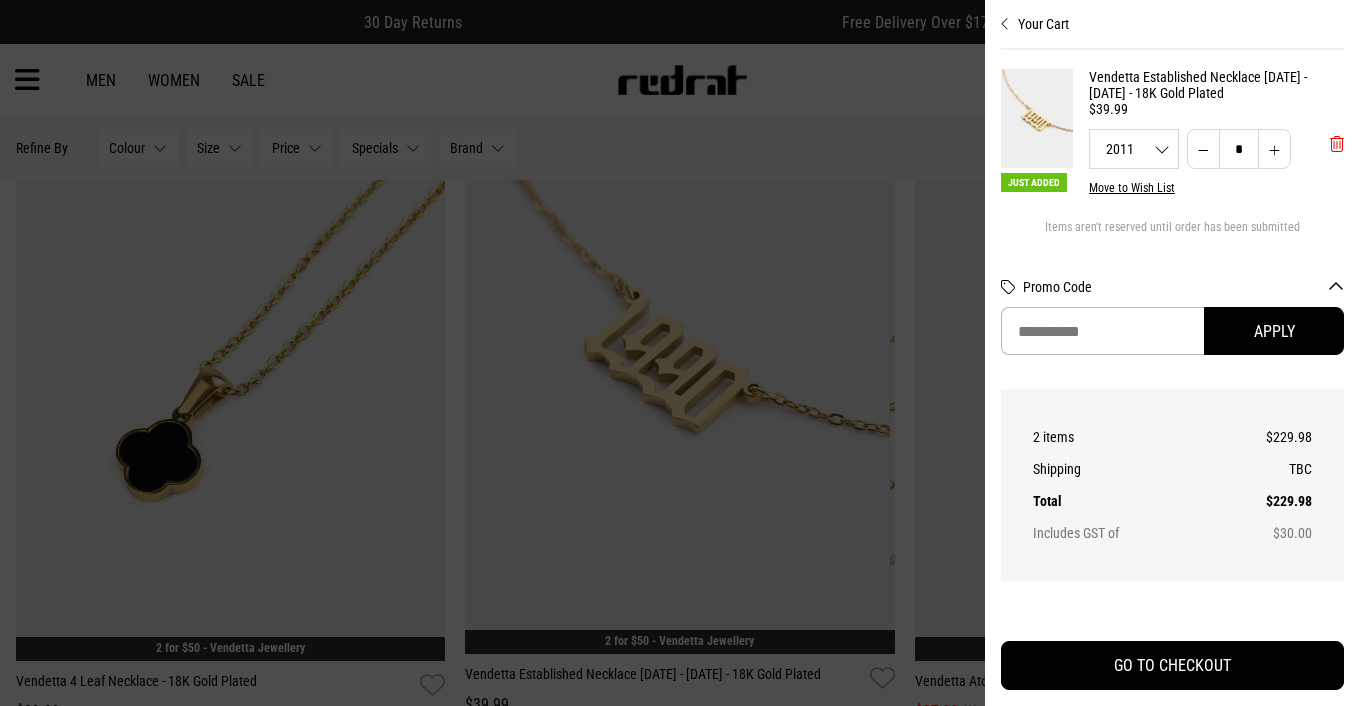 click at bounding box center [1337, 144] 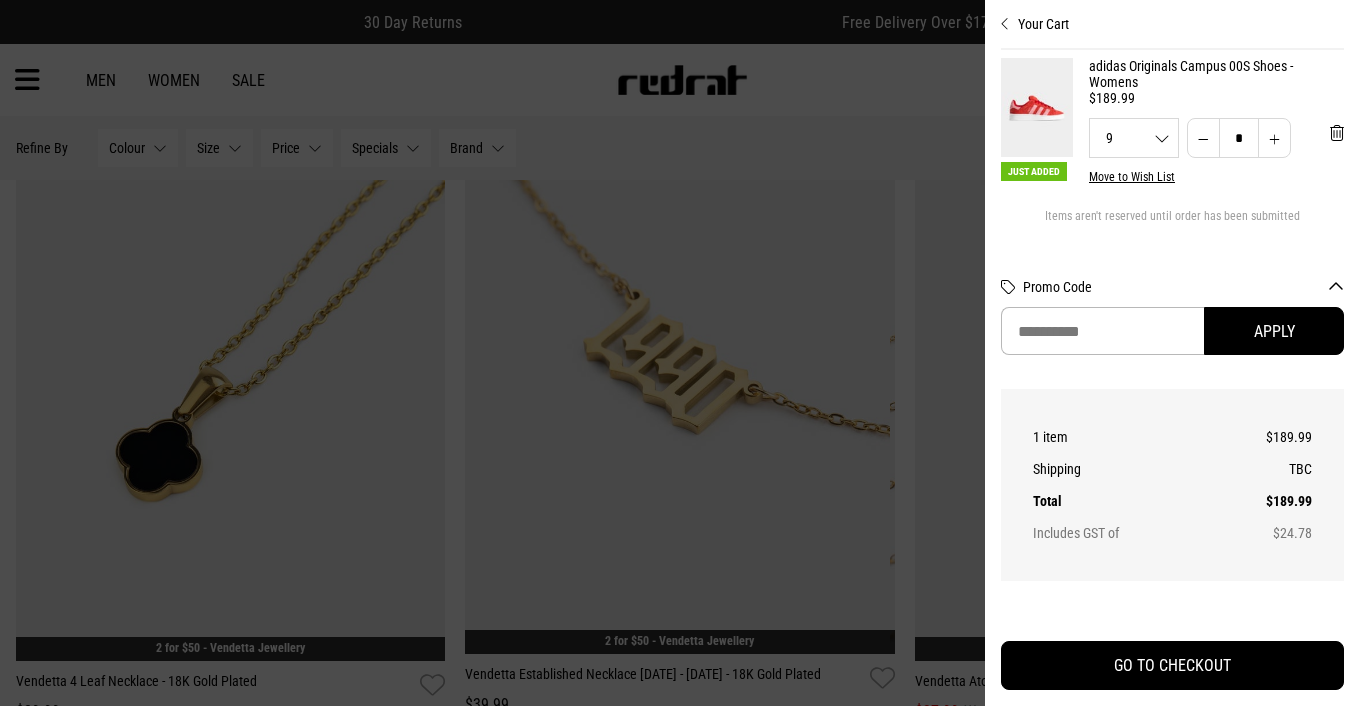 scroll, scrollTop: 34, scrollLeft: 0, axis: vertical 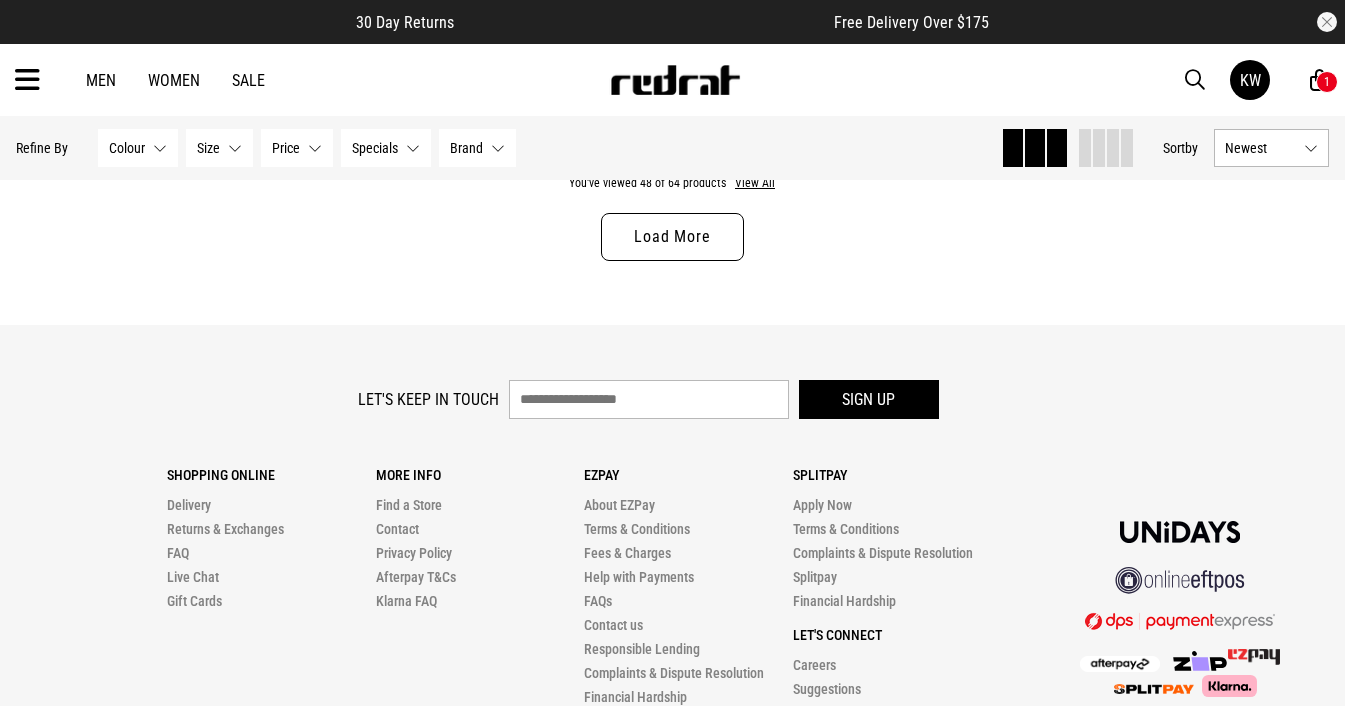 click on "Load More" at bounding box center (672, 237) 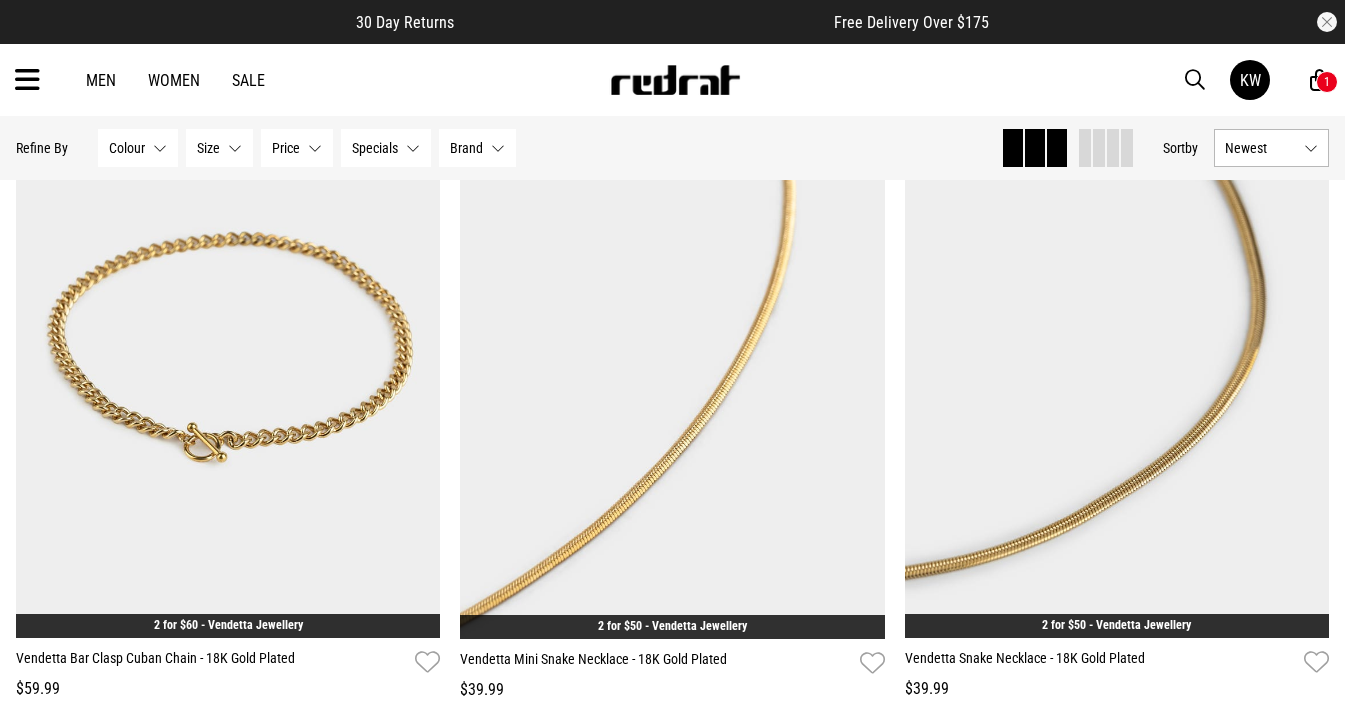 scroll, scrollTop: 12225, scrollLeft: 0, axis: vertical 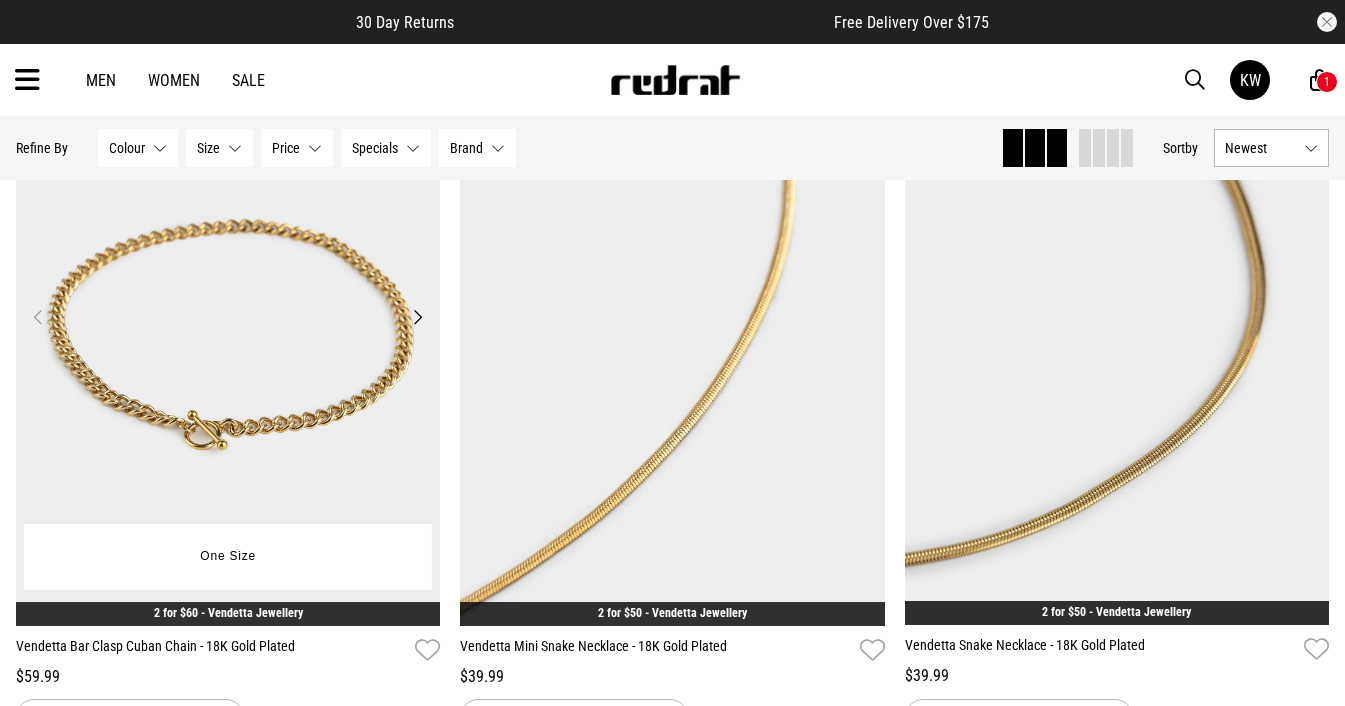 click on "Next" at bounding box center [417, 317] 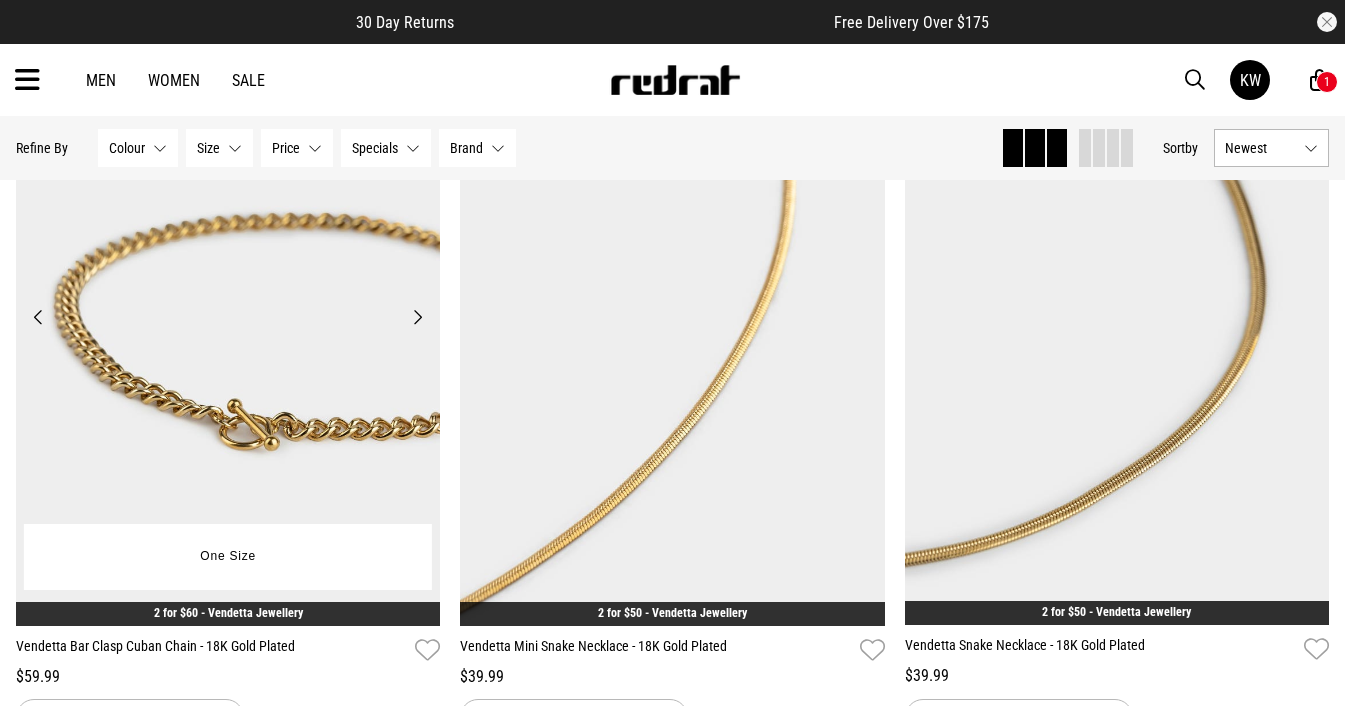 click on "Next" at bounding box center [417, 317] 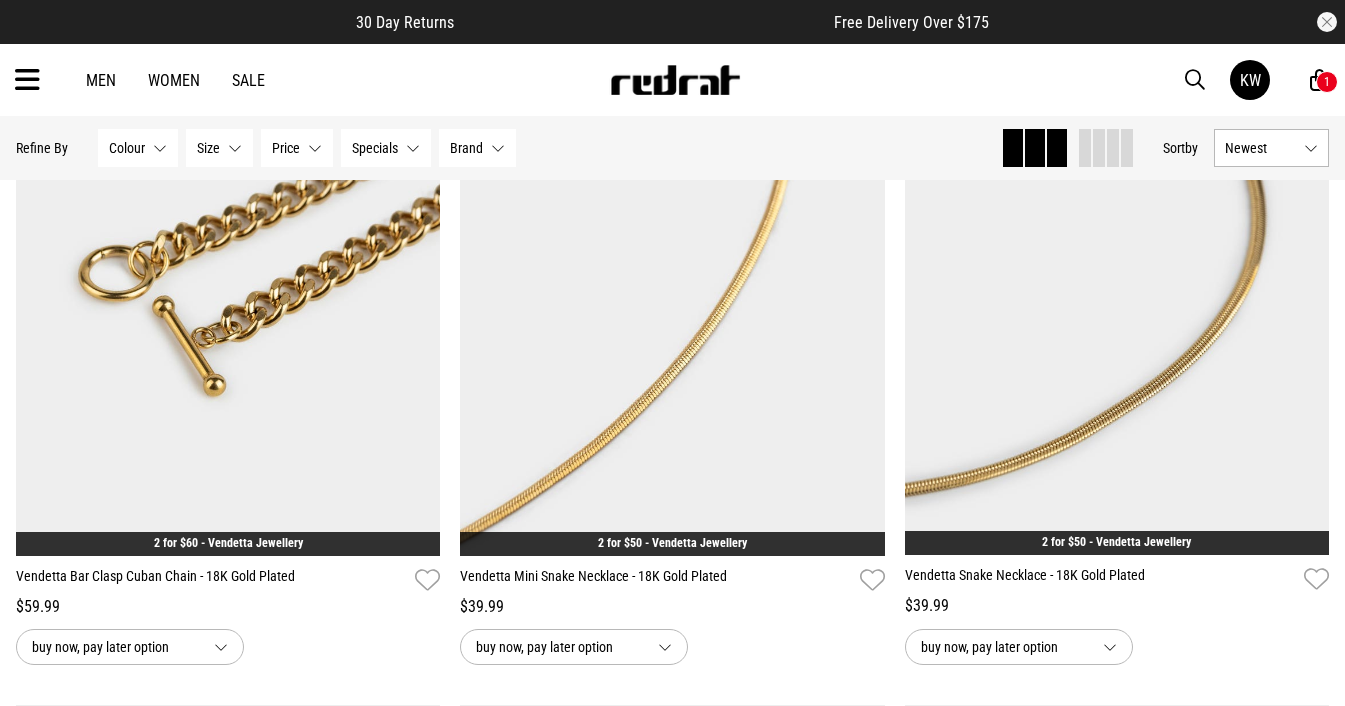 scroll, scrollTop: 12293, scrollLeft: 0, axis: vertical 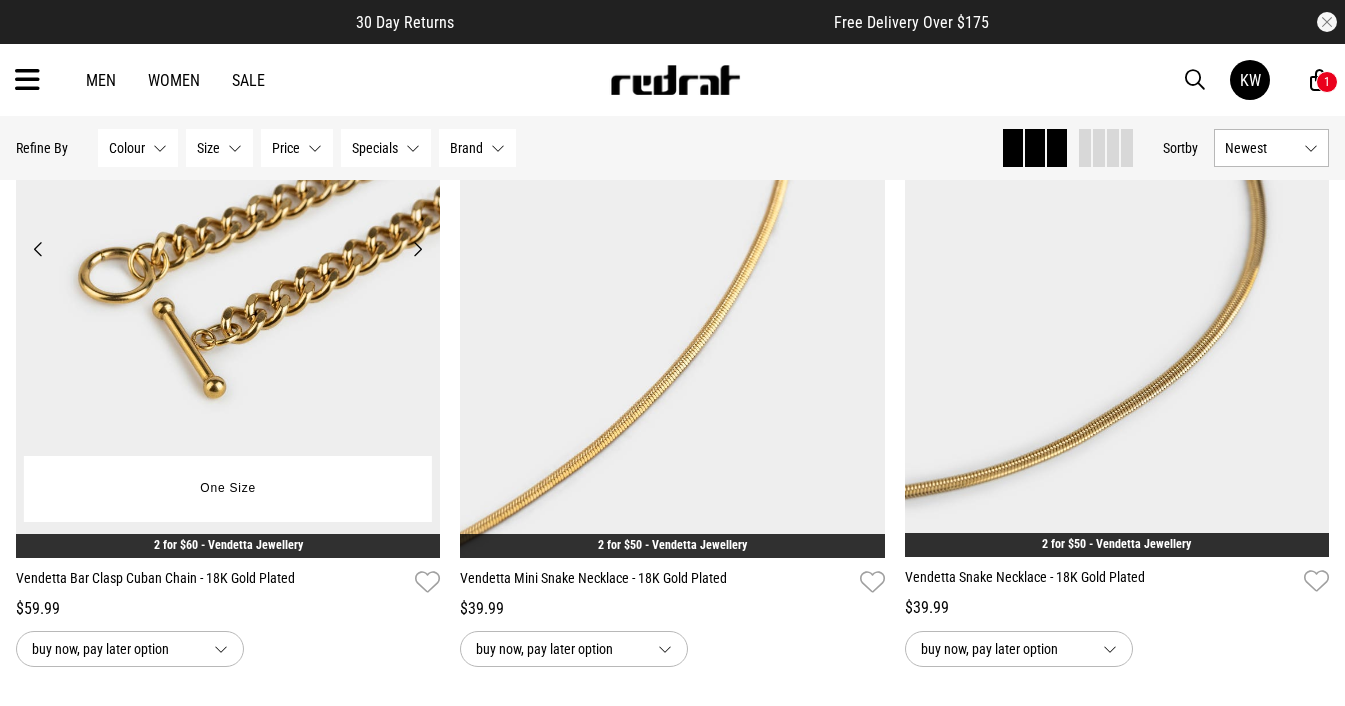 click at bounding box center (228, 260) 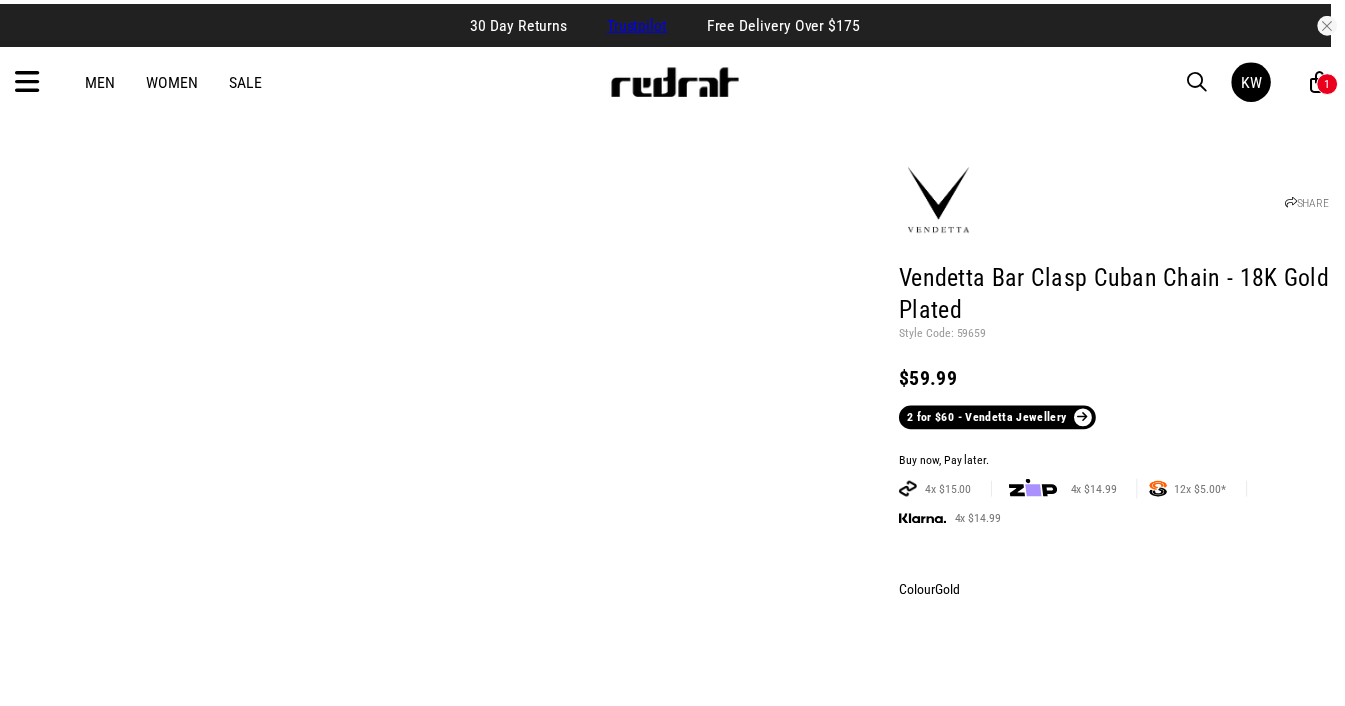 scroll, scrollTop: 0, scrollLeft: 0, axis: both 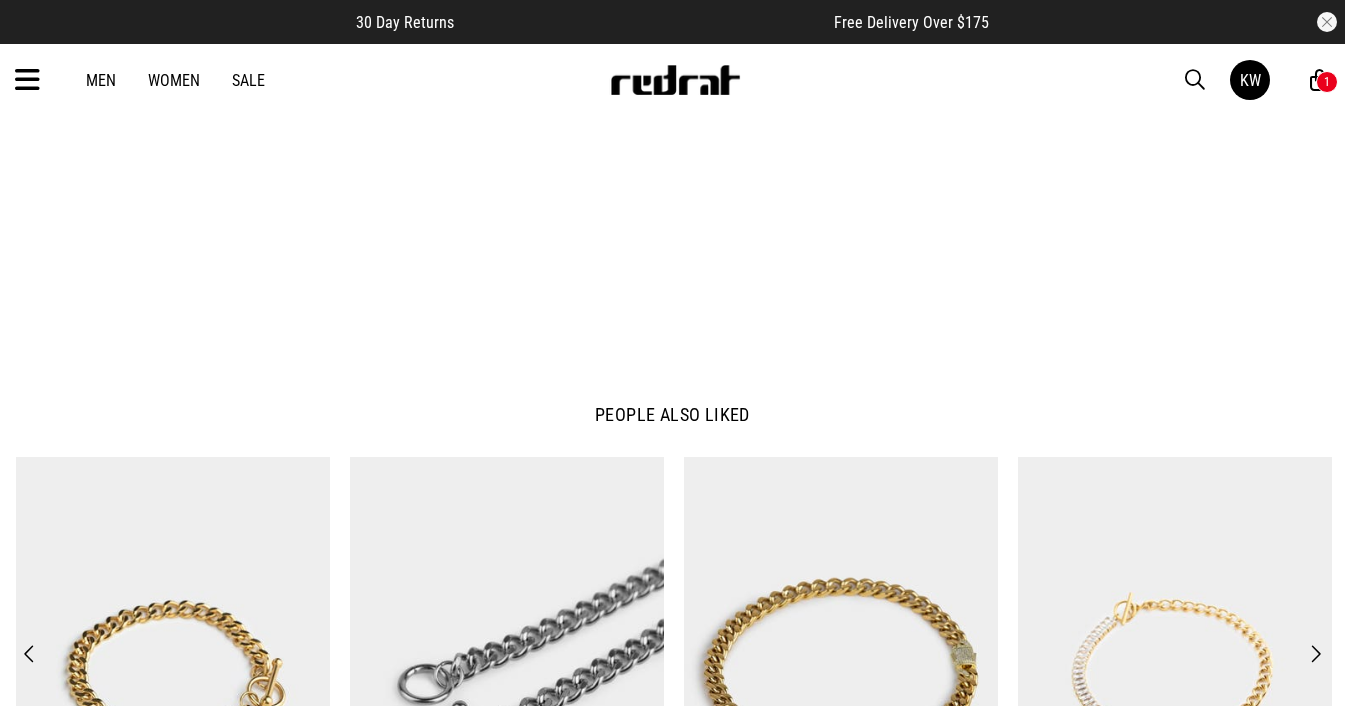 click at bounding box center (27, 80) 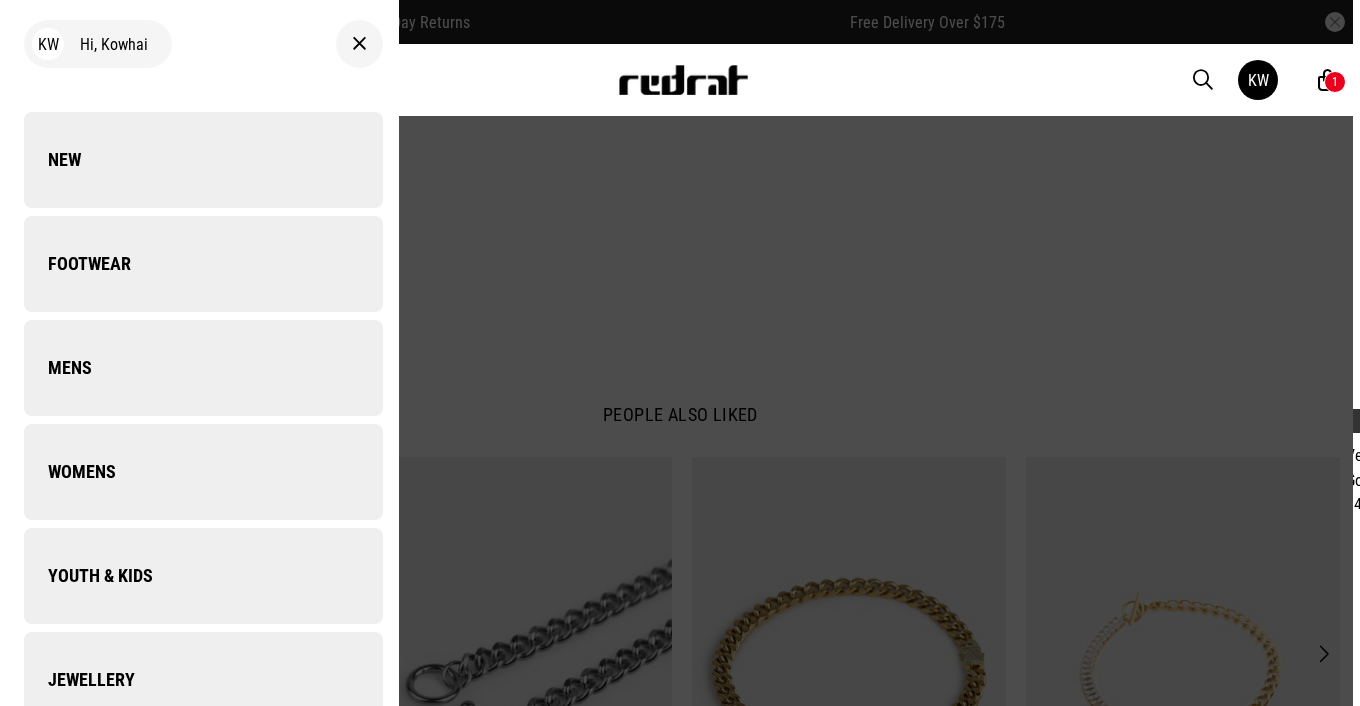scroll, scrollTop: 1988, scrollLeft: 0, axis: vertical 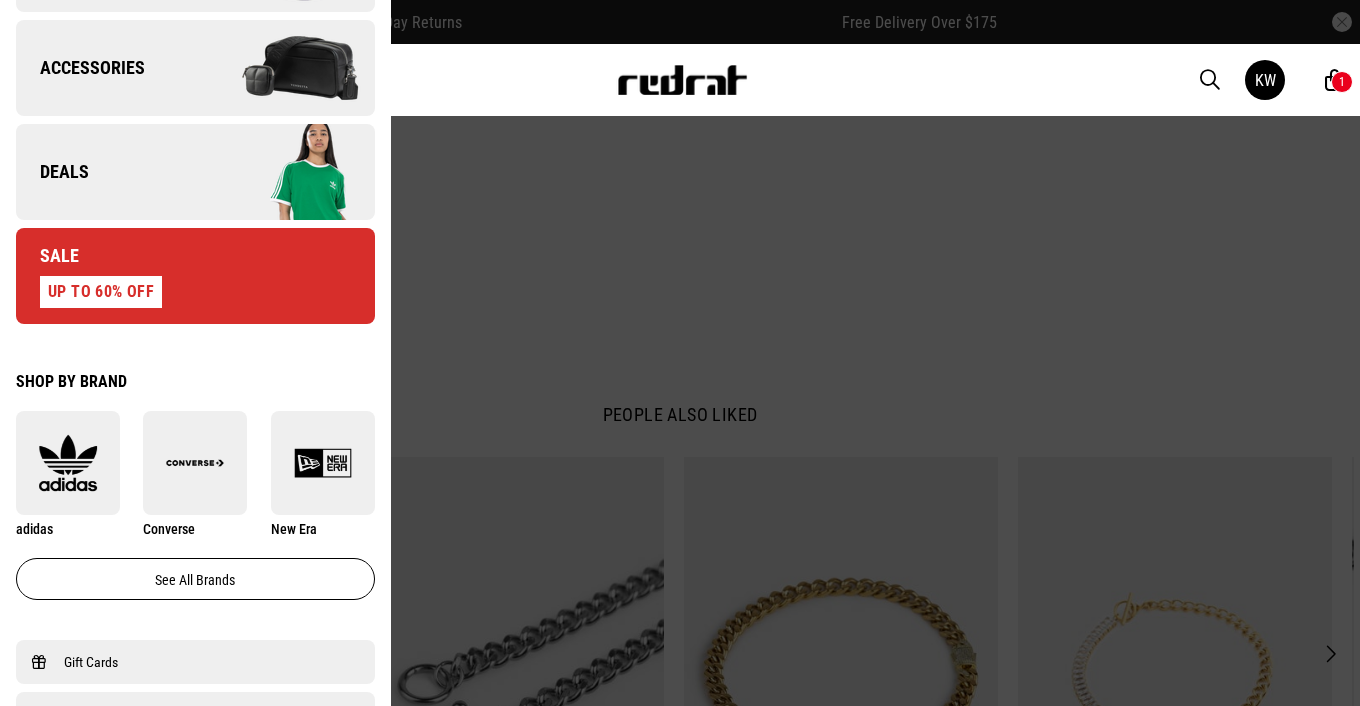 click on "Deals" at bounding box center (195, 172) 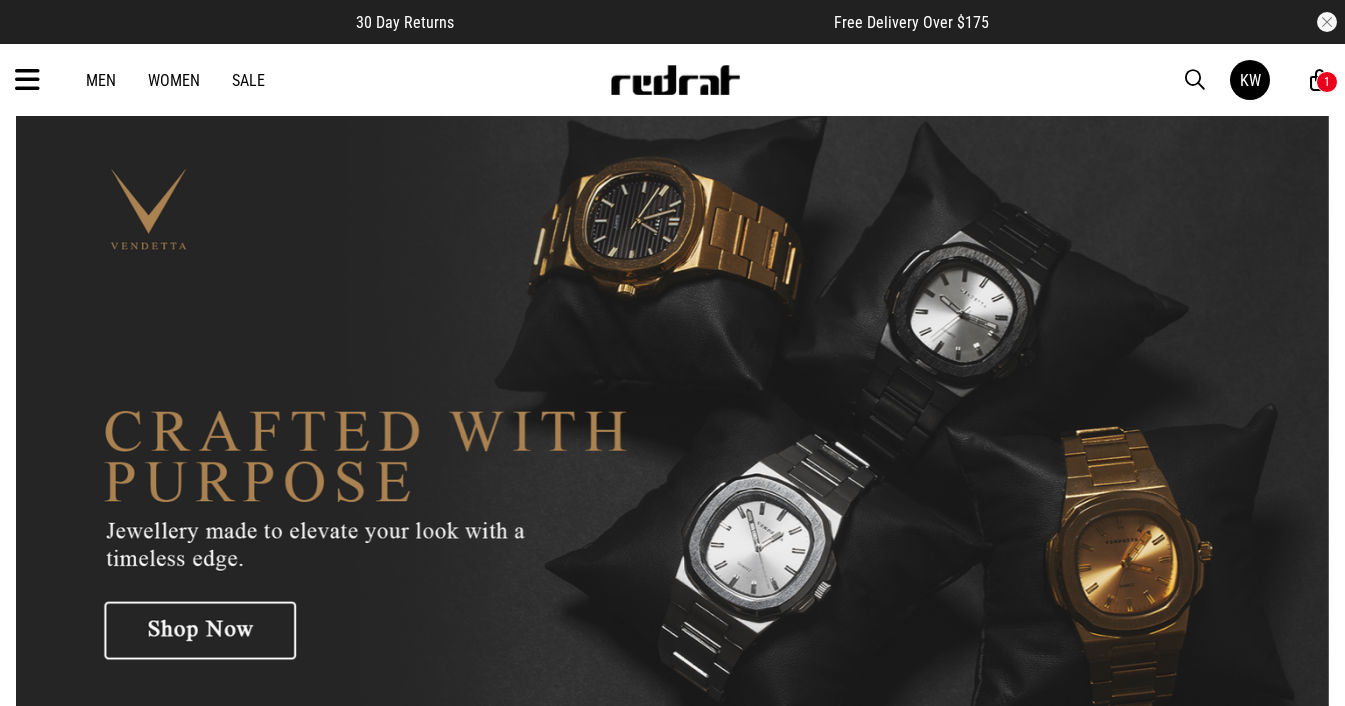 scroll, scrollTop: 0, scrollLeft: 0, axis: both 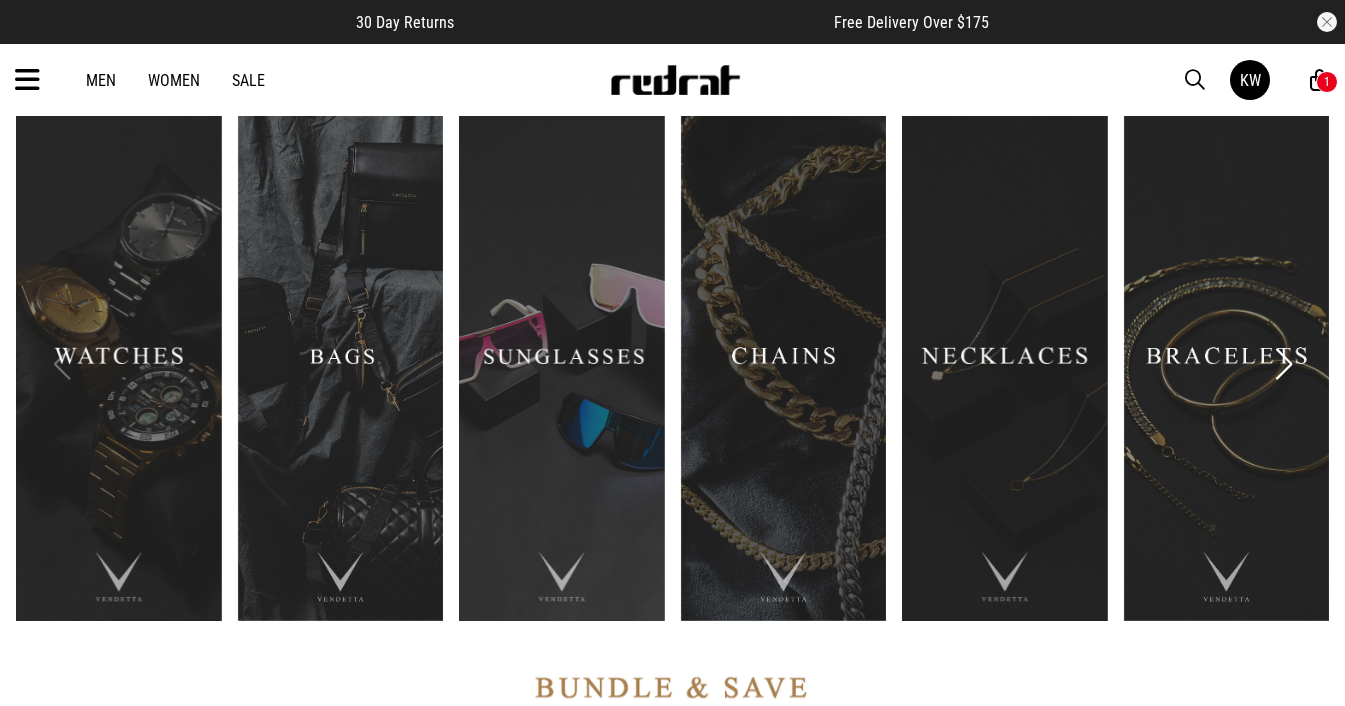 click at bounding box center [341, 364] 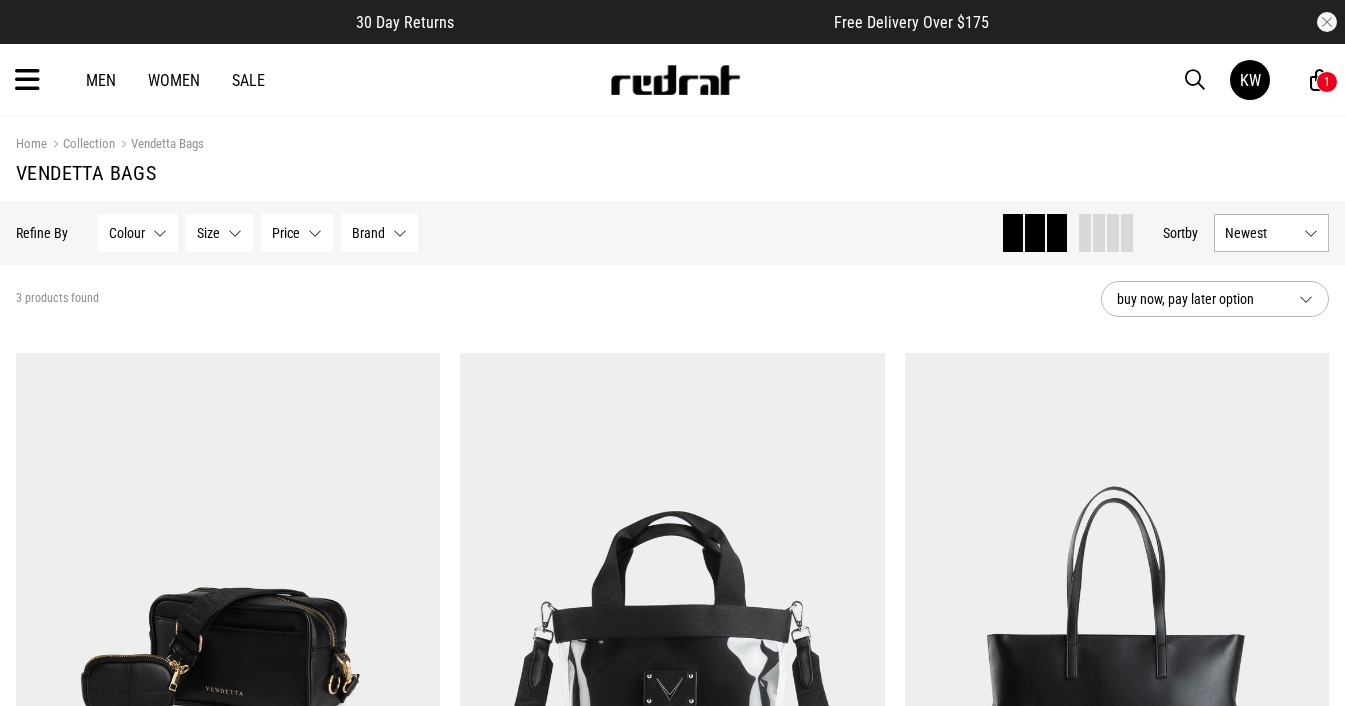 scroll, scrollTop: 0, scrollLeft: 0, axis: both 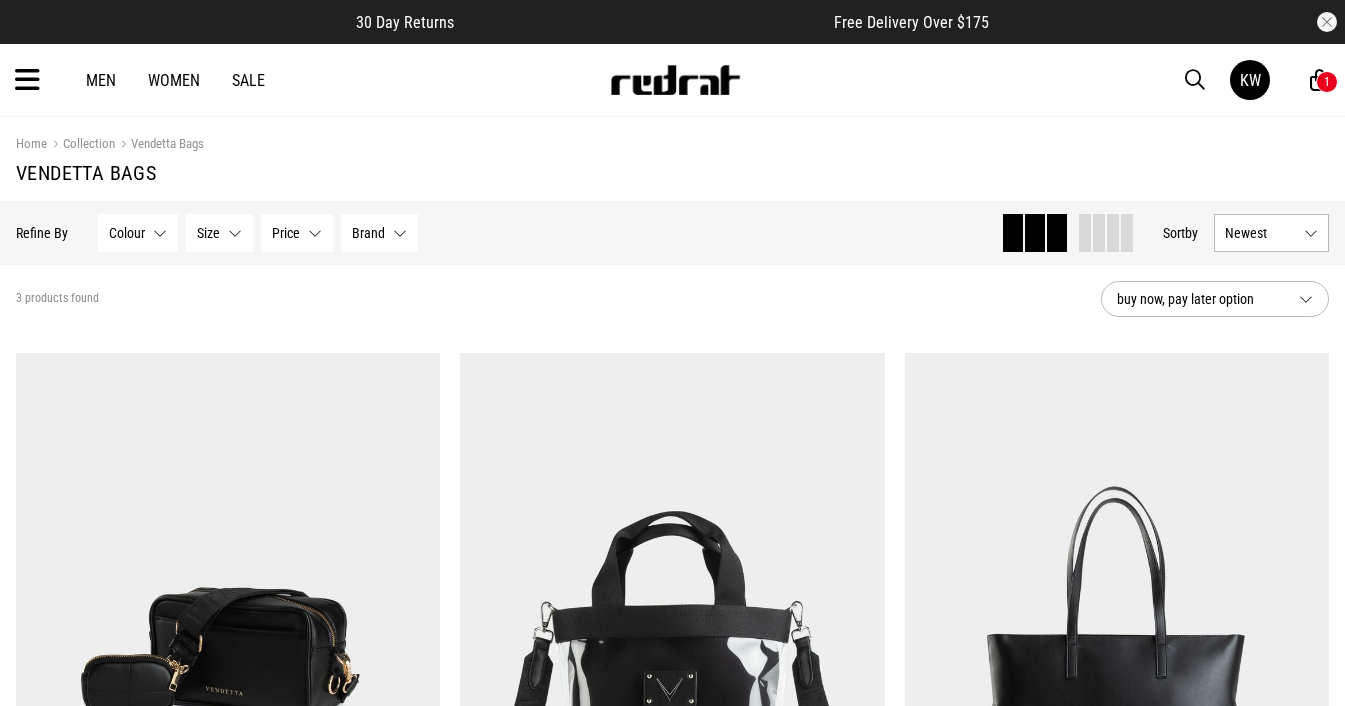 click on "Men   Women   Sale   KW
Hi, Kowhai
New       Back         Footwear       Back         Mens       Back         Womens       Back         Youth & Kids       Back         Jewellery       Back         Headwear       Back         Accessories       Back         Deals       Back         Sale   UP TO 60% OFF
Shop by Brand
adidas
Converse
New Era
See all brands     Gift Cards   Find a Store   Delivery   Returns & Exchanges   FAQ   Contact Us
Payment Options Only at Red Rat
Let's keep in touch
Back
KW         1" at bounding box center [672, 80] 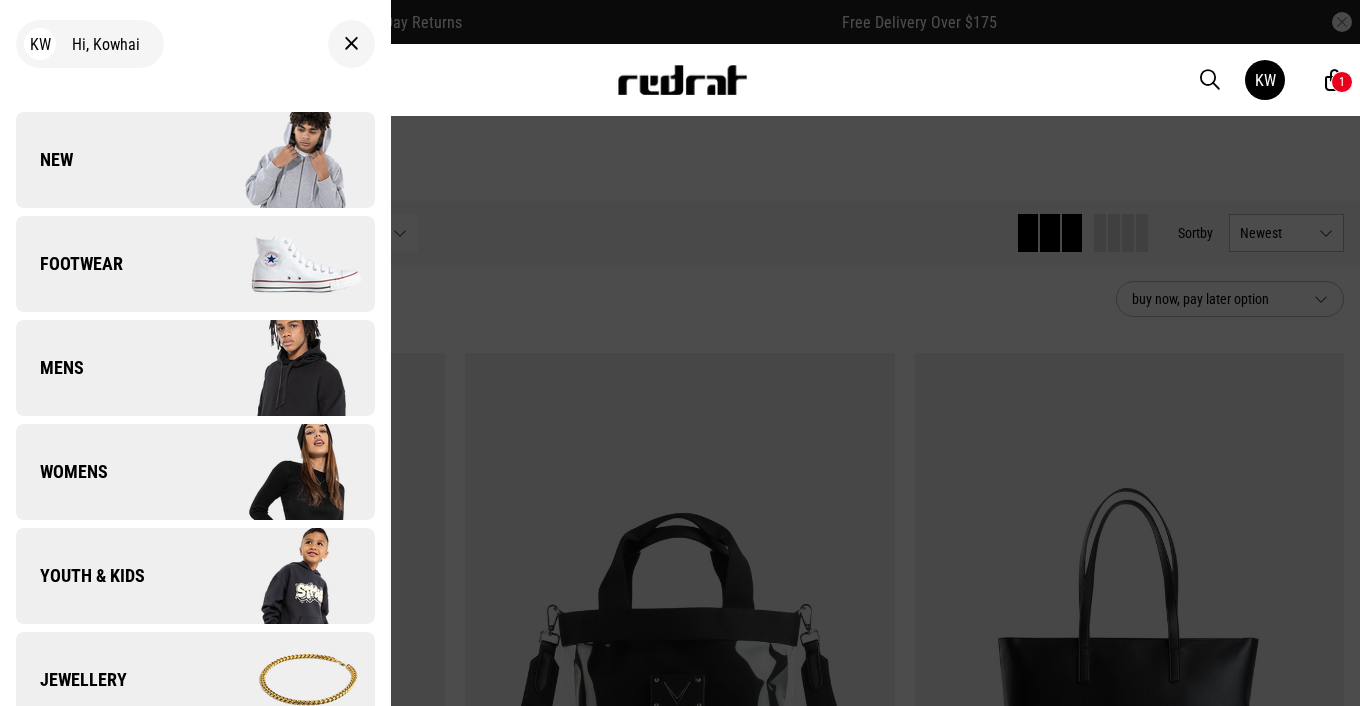 click at bounding box center (680, 353) 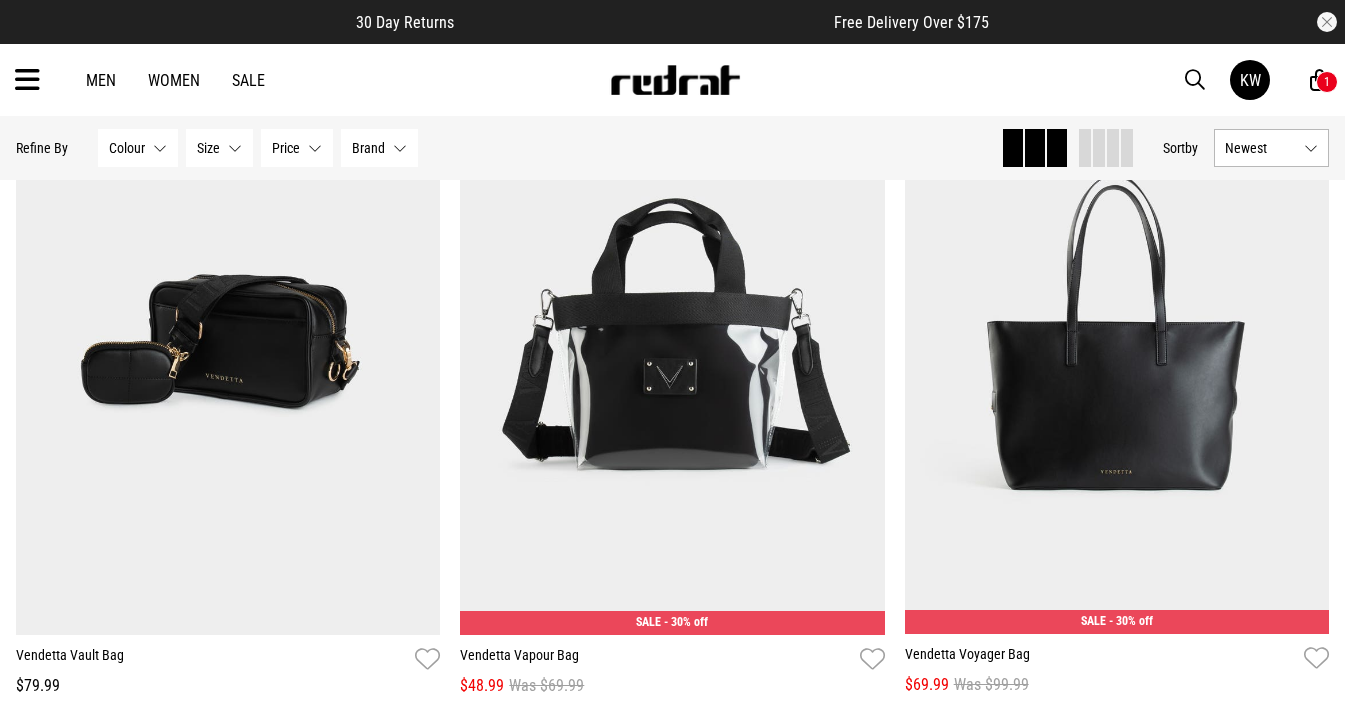 scroll, scrollTop: 327, scrollLeft: 0, axis: vertical 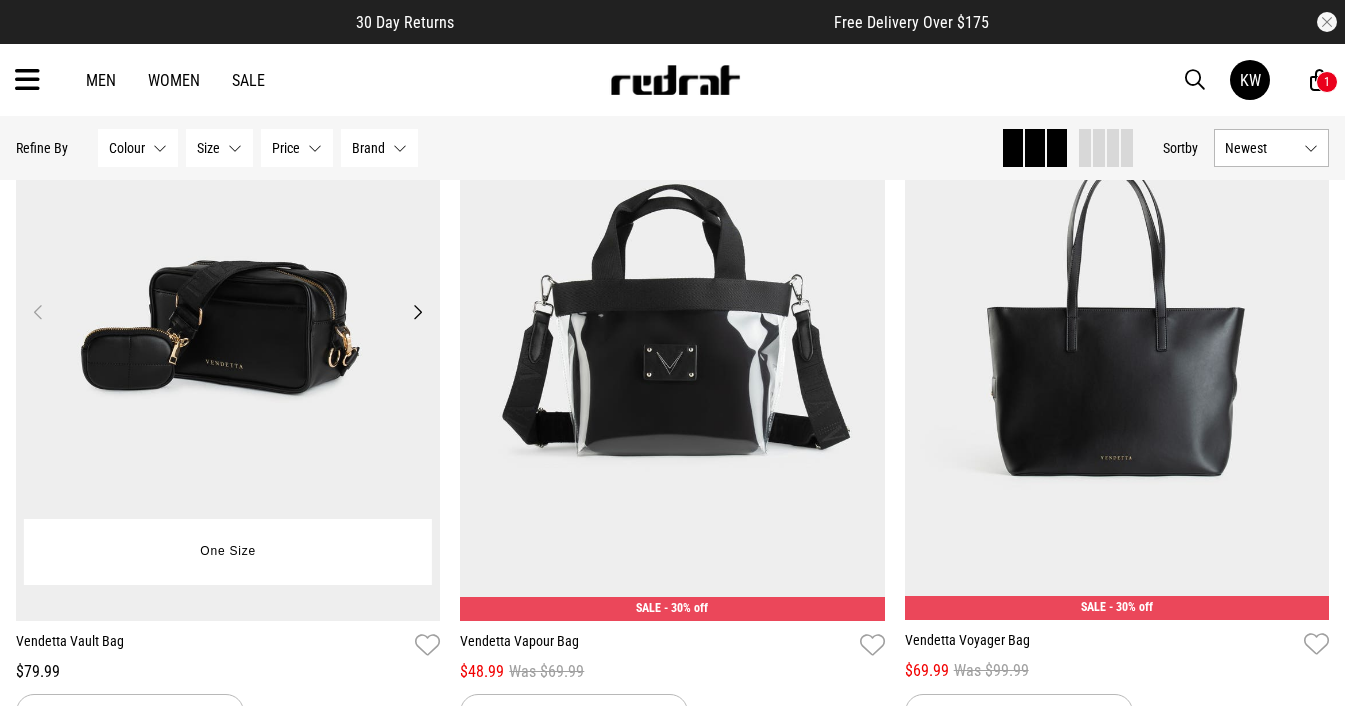 click at bounding box center (228, 323) 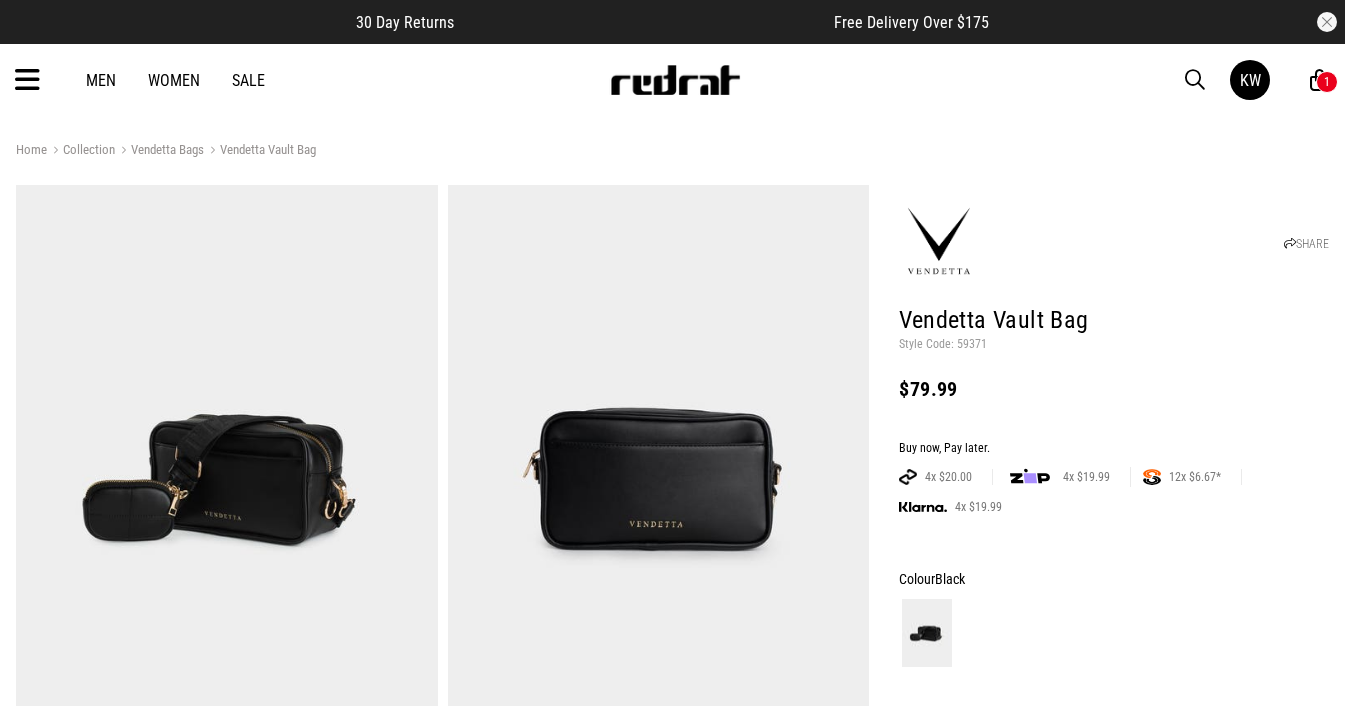 scroll, scrollTop: 0, scrollLeft: 0, axis: both 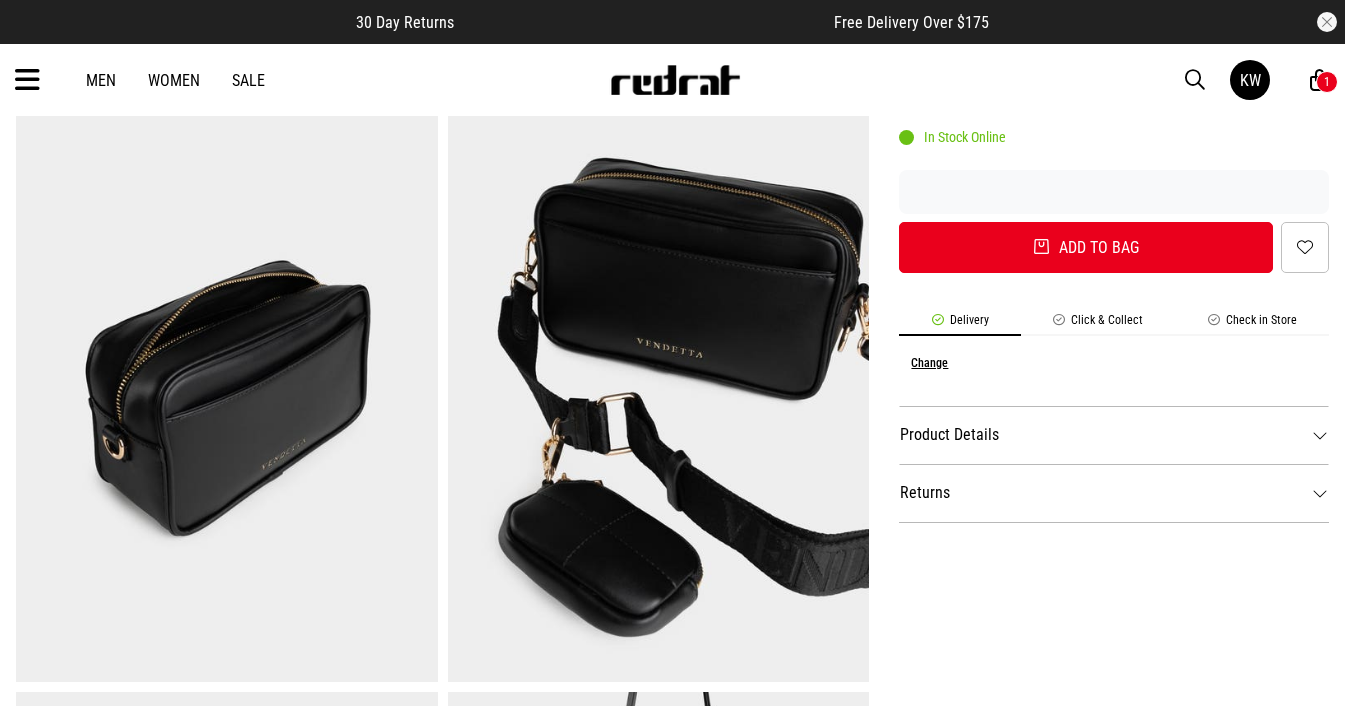 click on "Check in Store" at bounding box center [1252, 324] 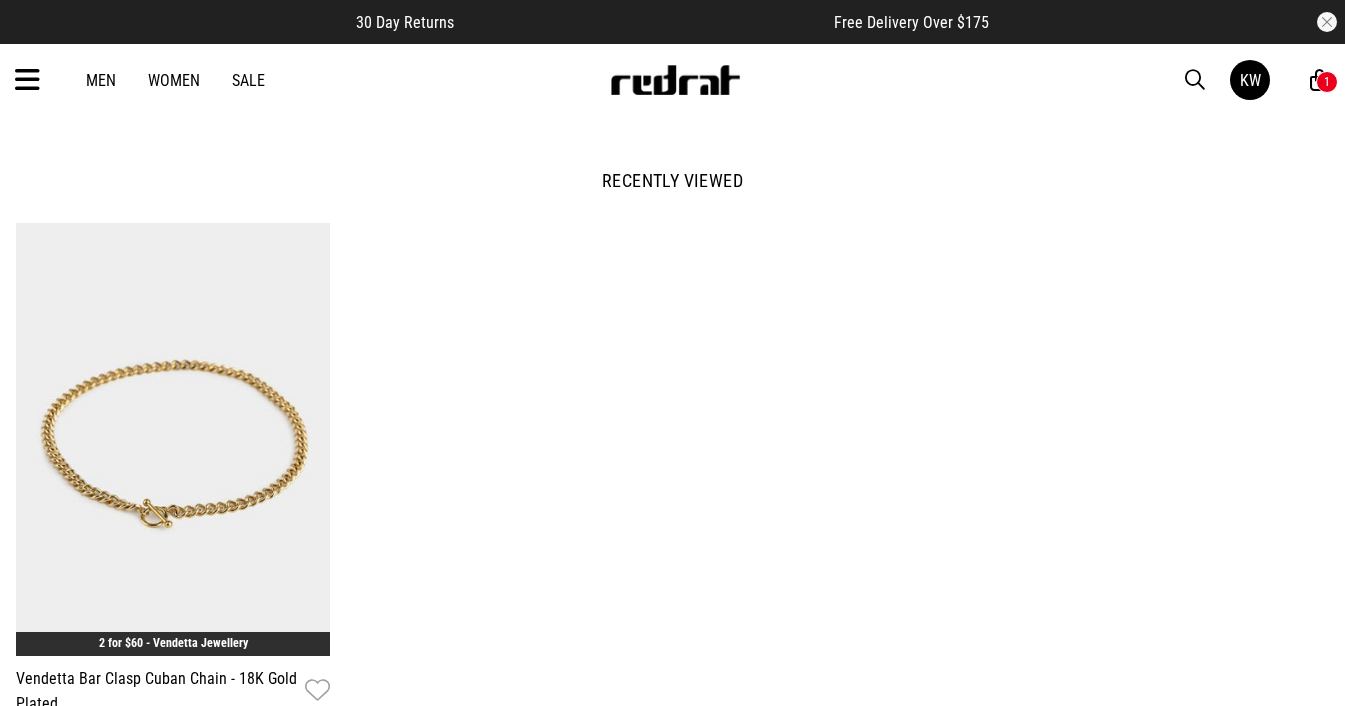 scroll, scrollTop: 2205, scrollLeft: 0, axis: vertical 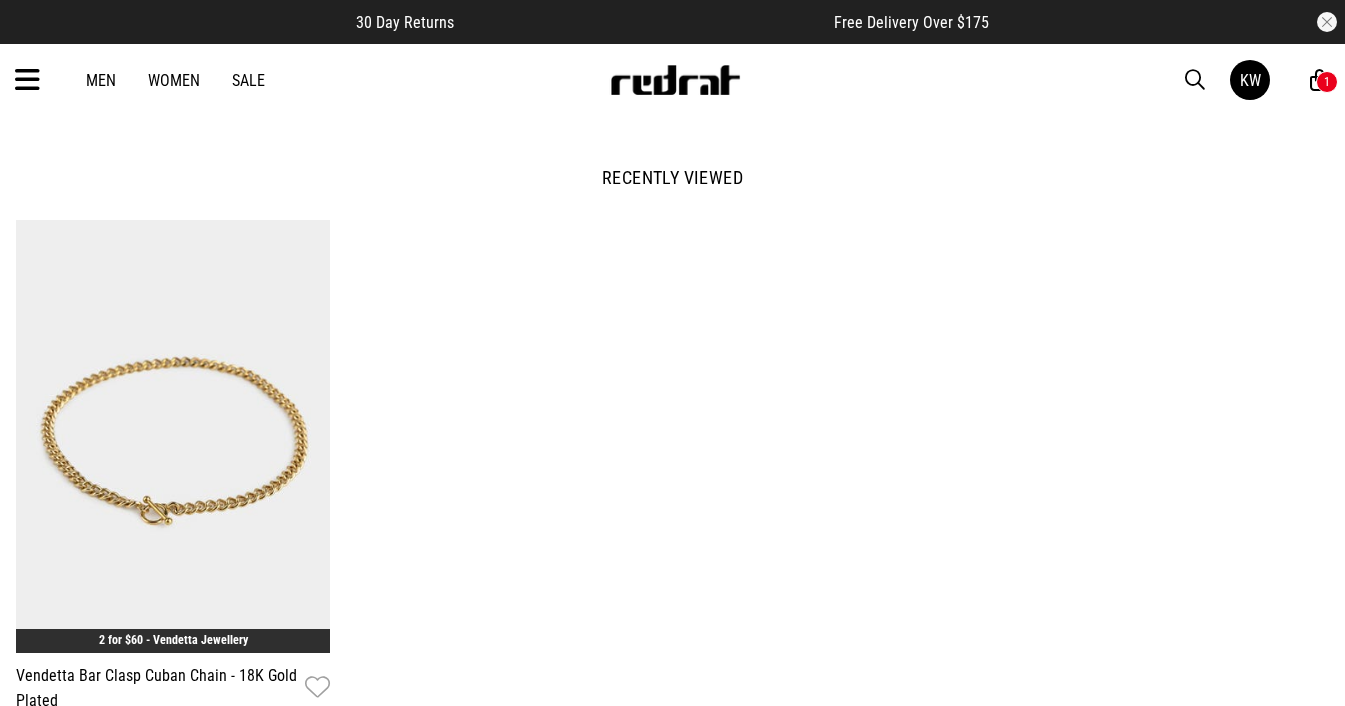 click at bounding box center (27, 80) 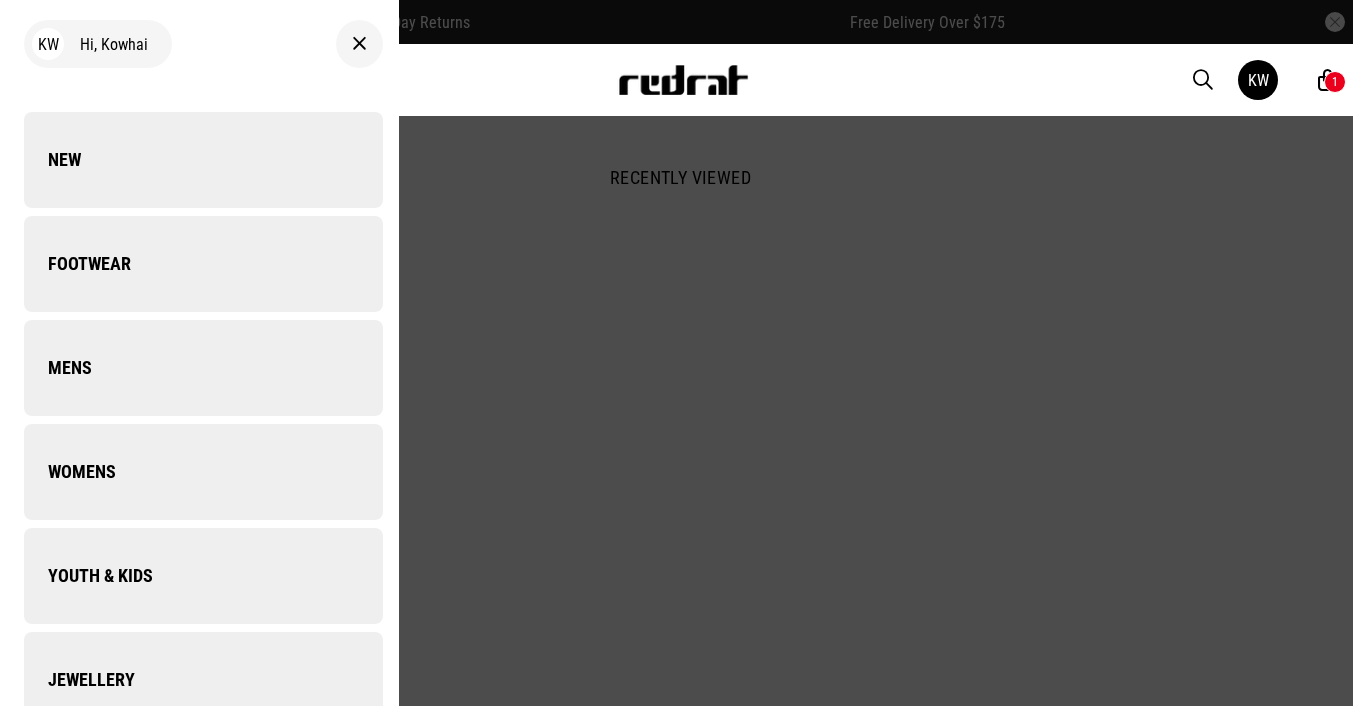 scroll, scrollTop: 2225, scrollLeft: 0, axis: vertical 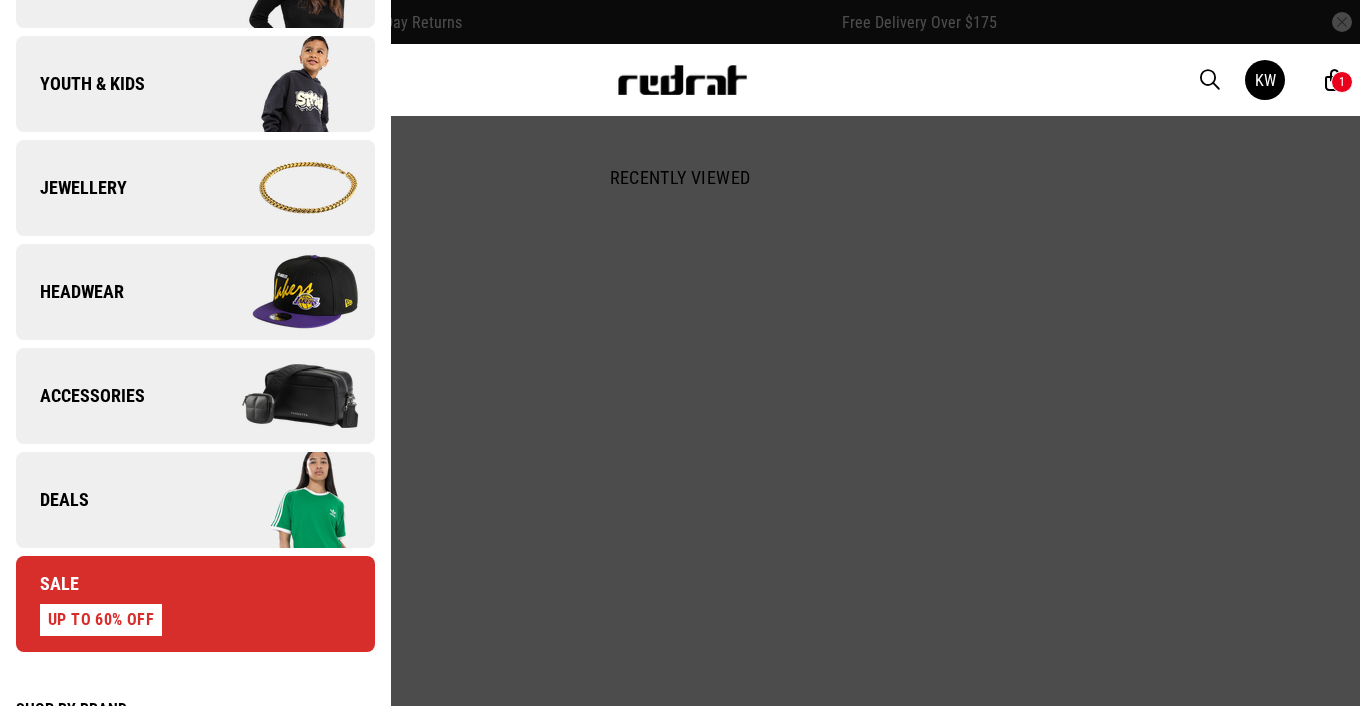 click on "Headwear" at bounding box center [195, 292] 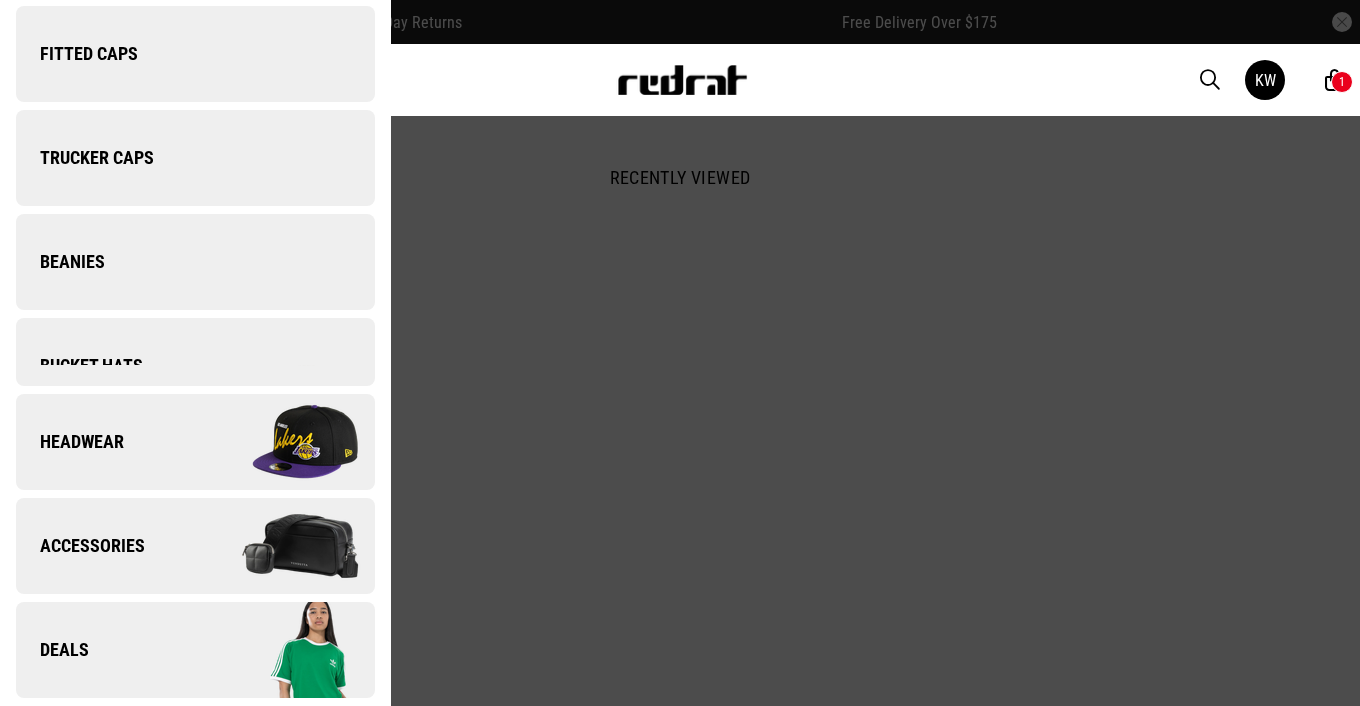 scroll, scrollTop: 0, scrollLeft: 0, axis: both 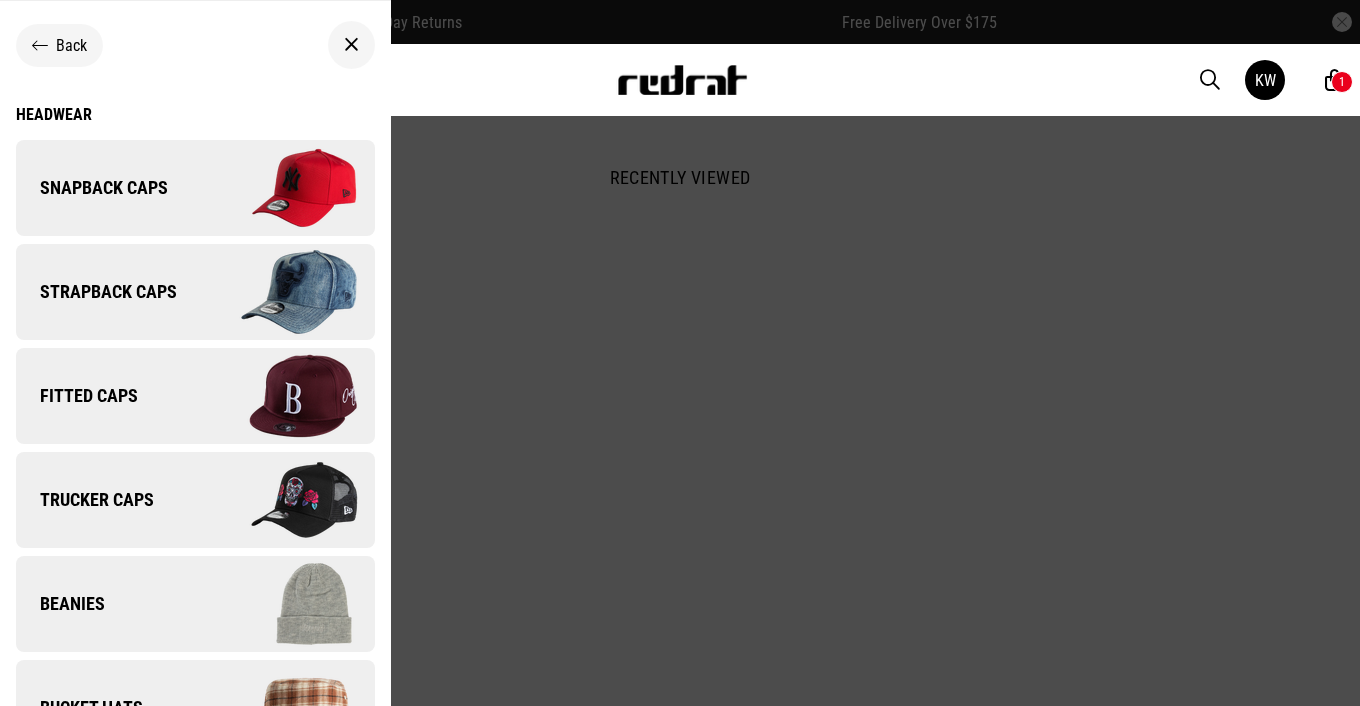 click on "Fitted Caps" at bounding box center [195, 396] 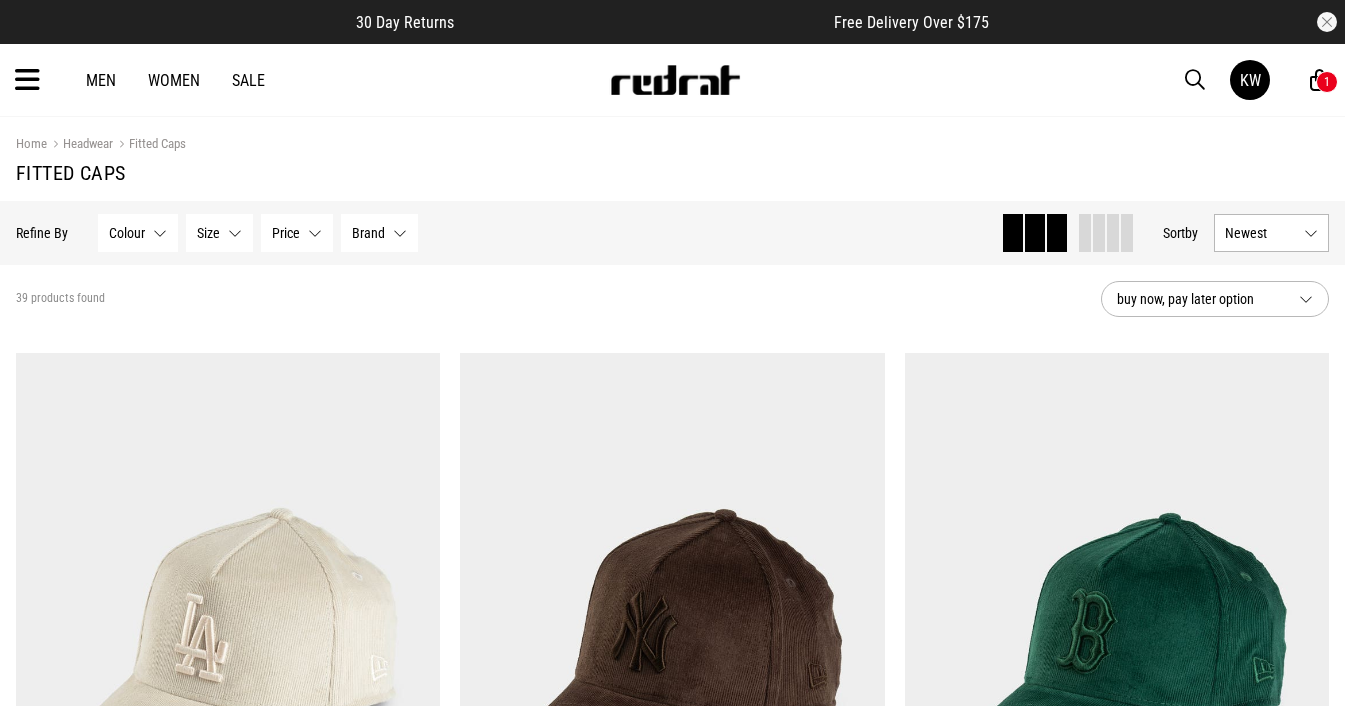 scroll, scrollTop: 0, scrollLeft: 0, axis: both 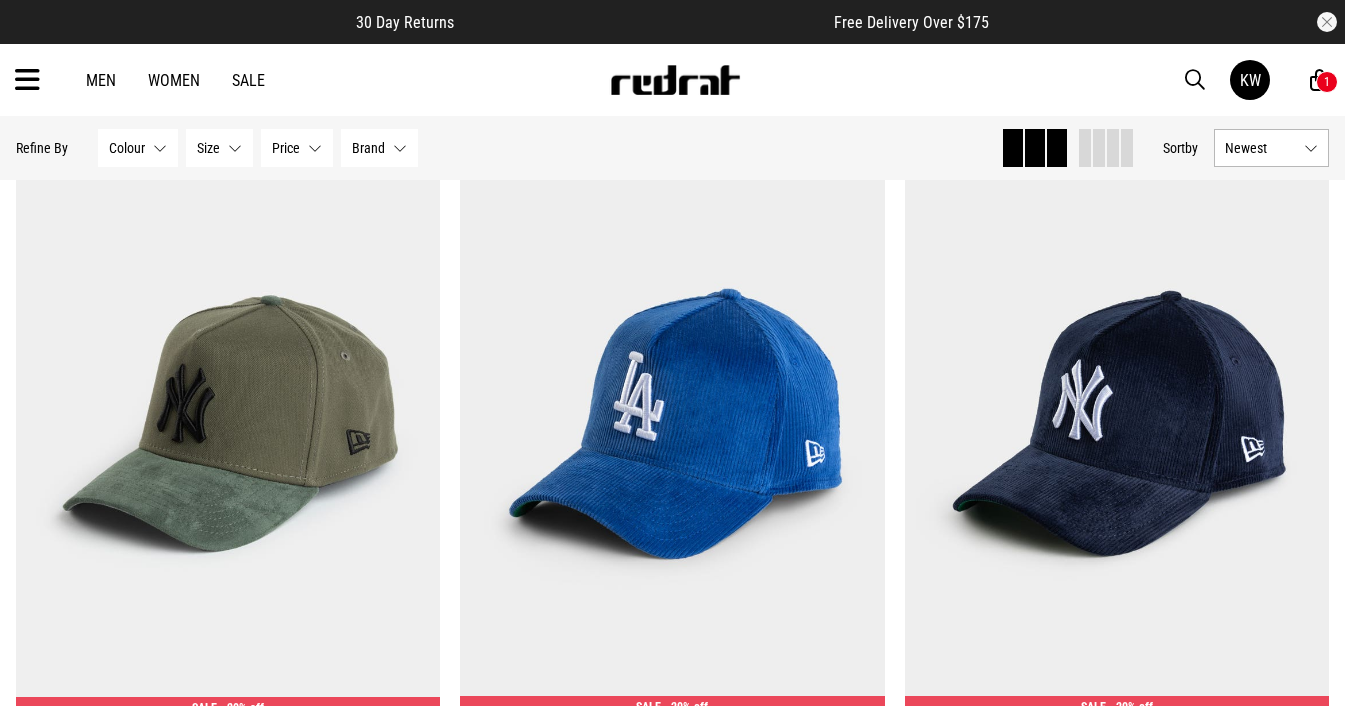 click at bounding box center (27, 80) 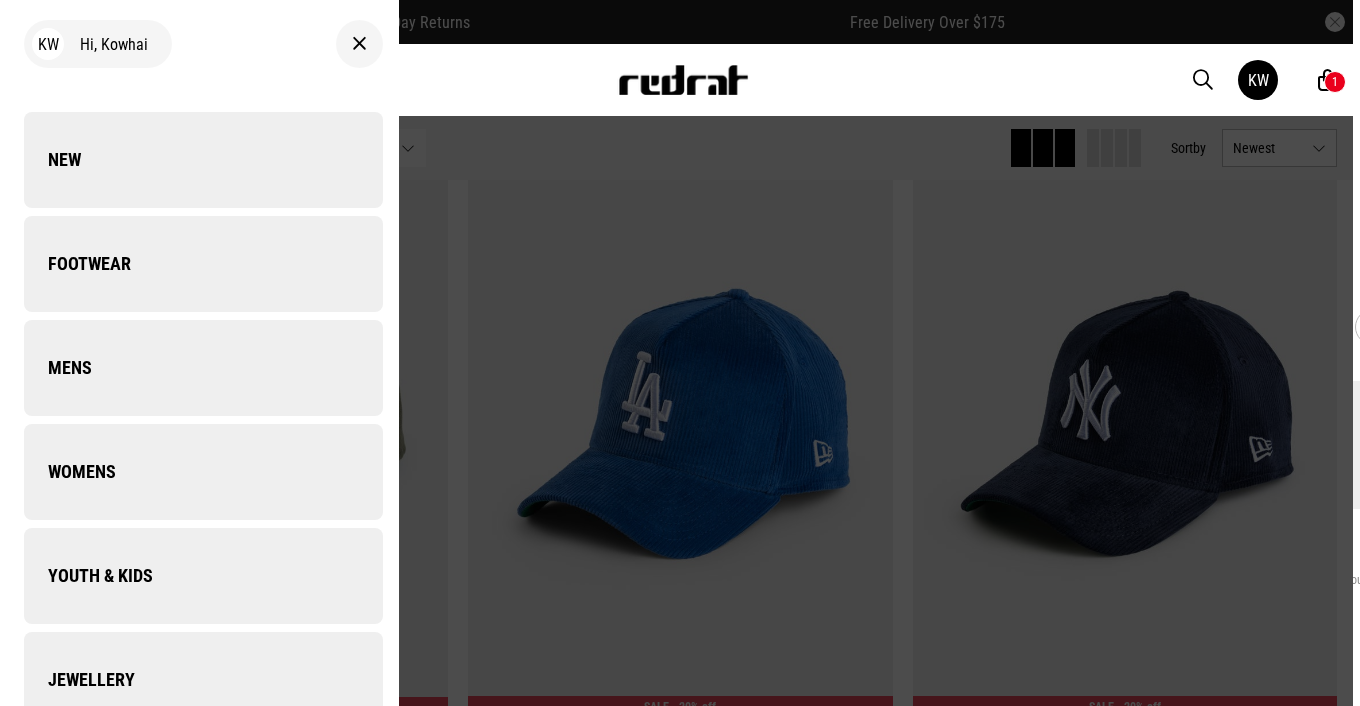 scroll, scrollTop: 3221, scrollLeft: 0, axis: vertical 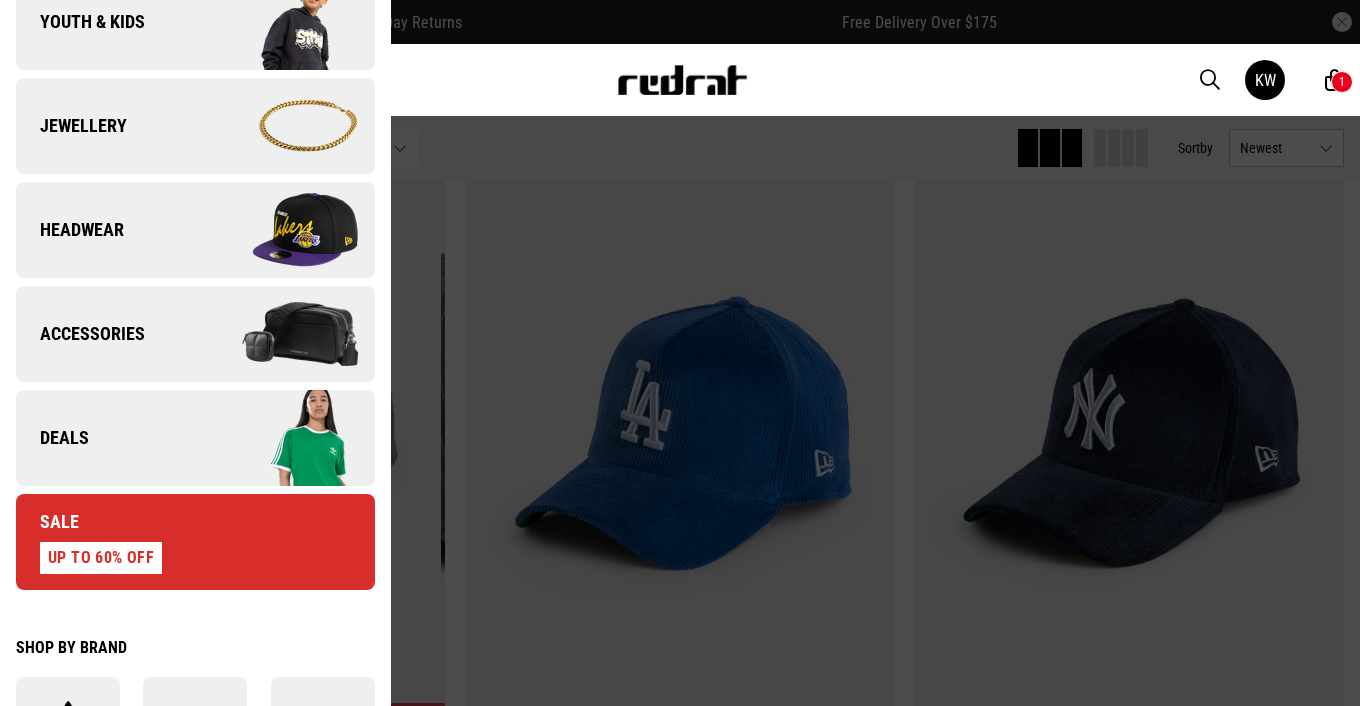 click at bounding box center (284, 334) 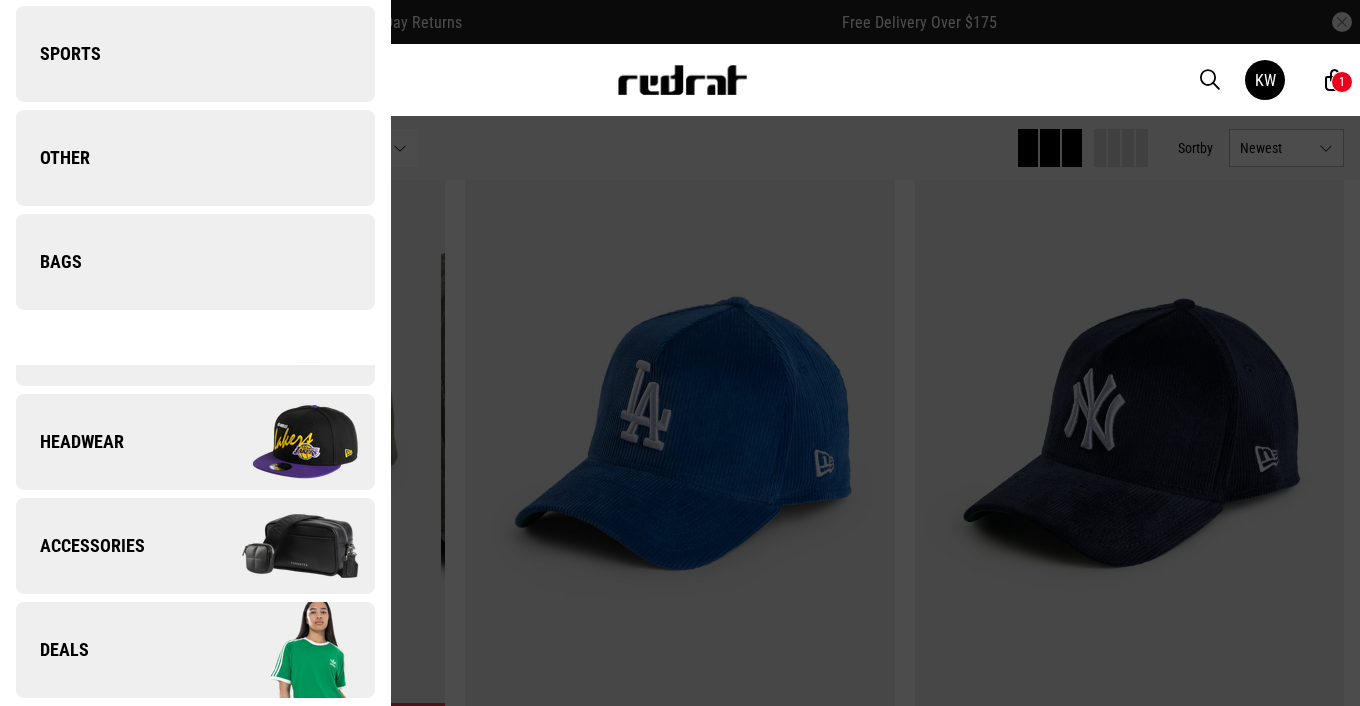 scroll, scrollTop: 0, scrollLeft: 0, axis: both 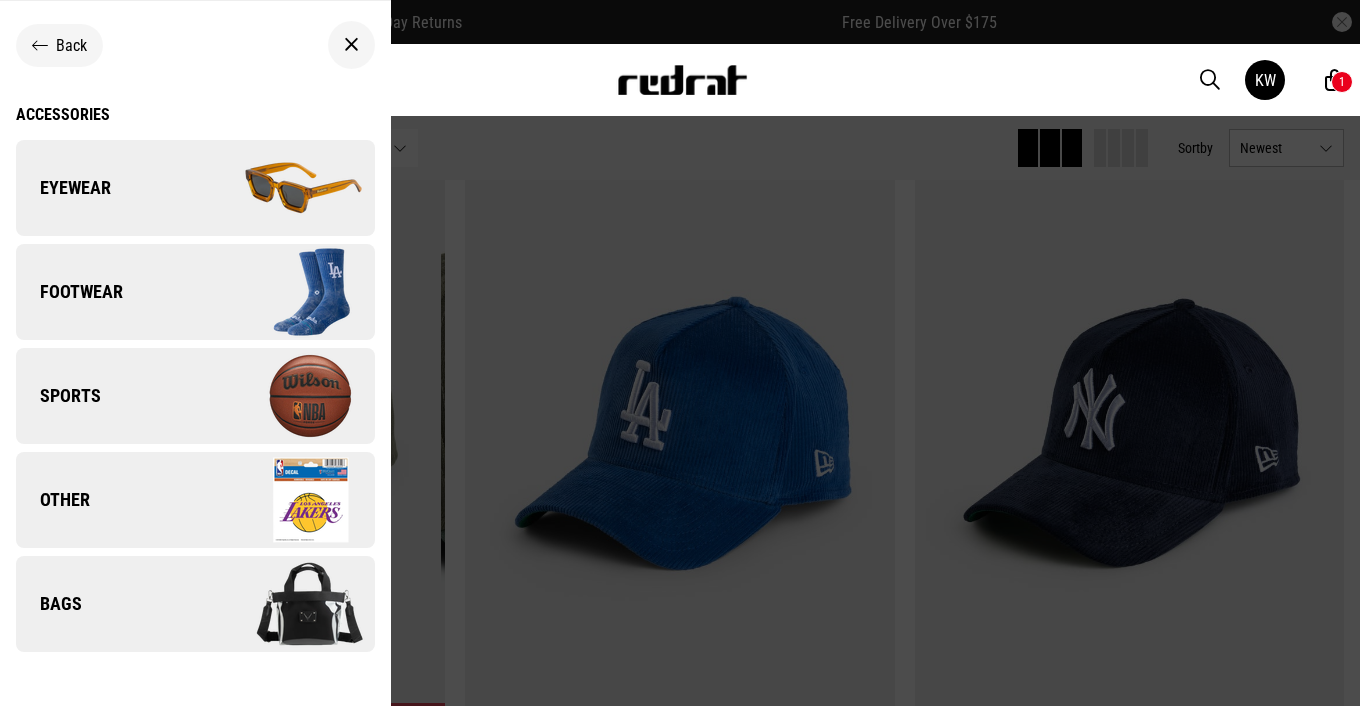 click on "Accessories" at bounding box center [195, 114] 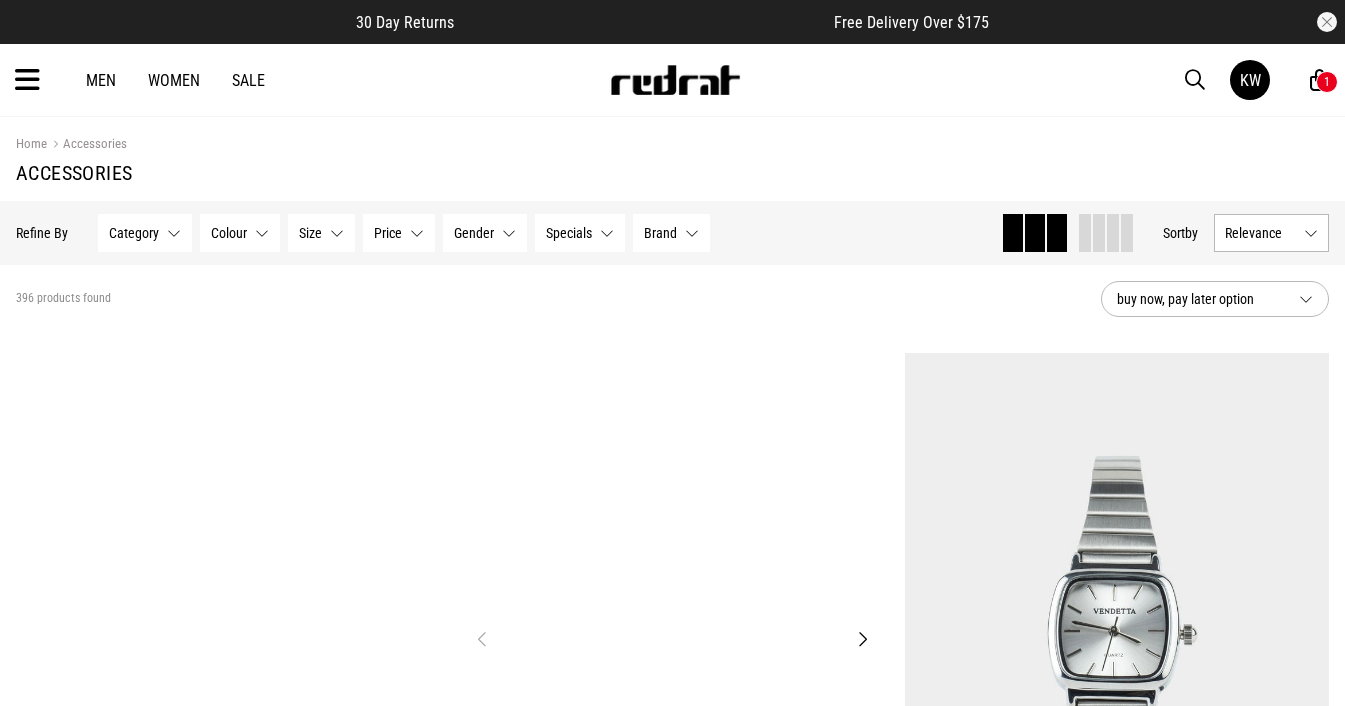 scroll, scrollTop: 0, scrollLeft: 0, axis: both 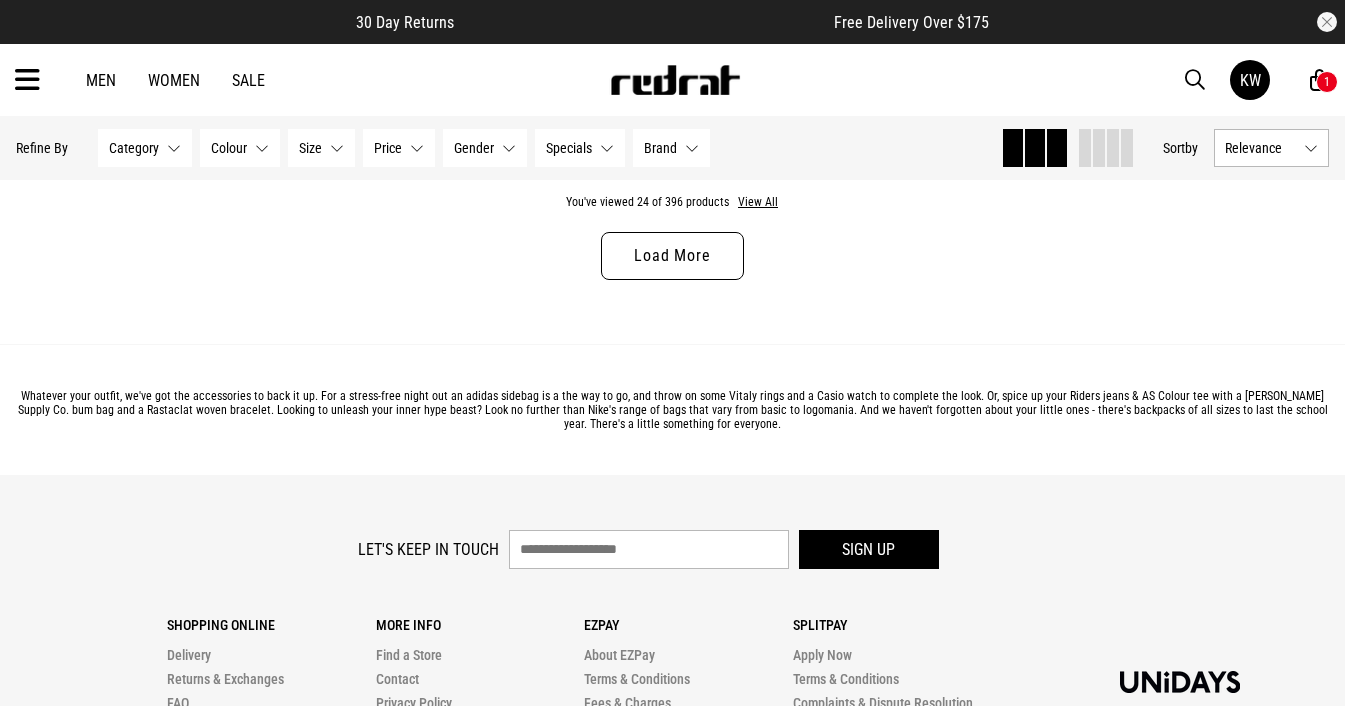 click on "Load More" at bounding box center [672, 256] 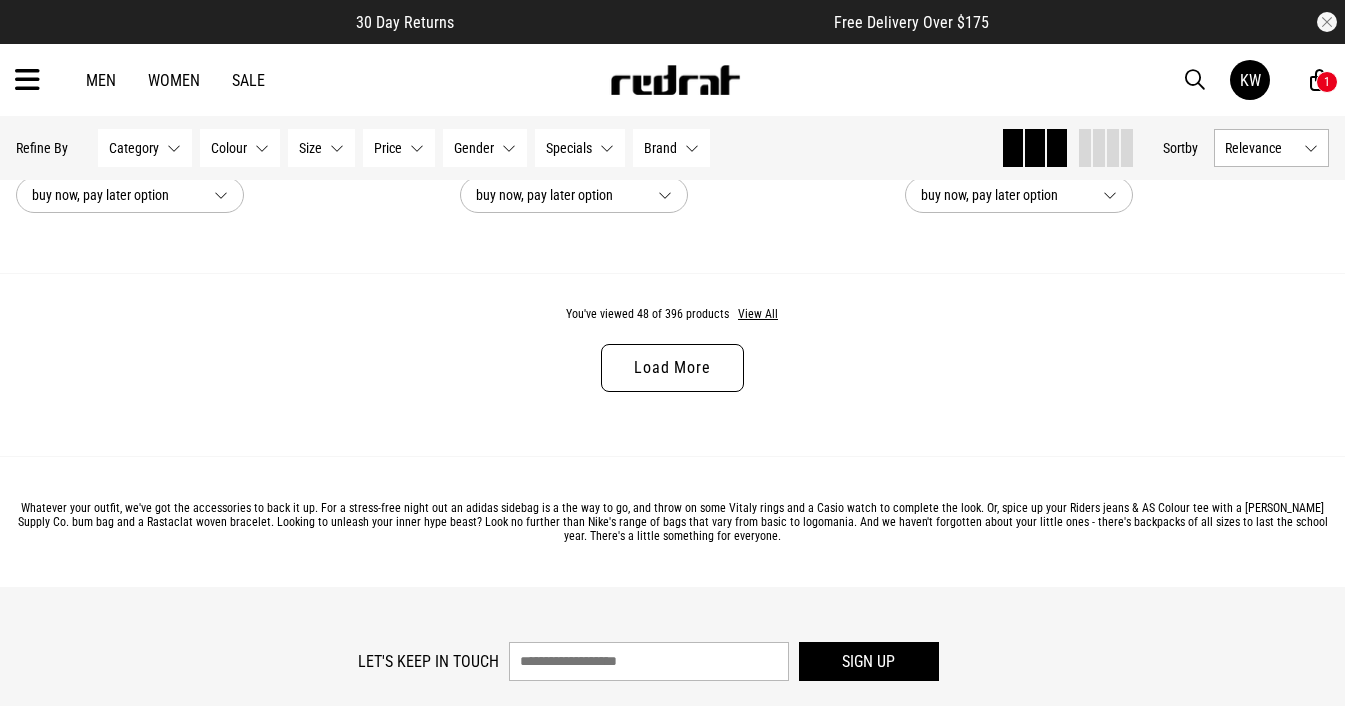 scroll, scrollTop: 12026, scrollLeft: 0, axis: vertical 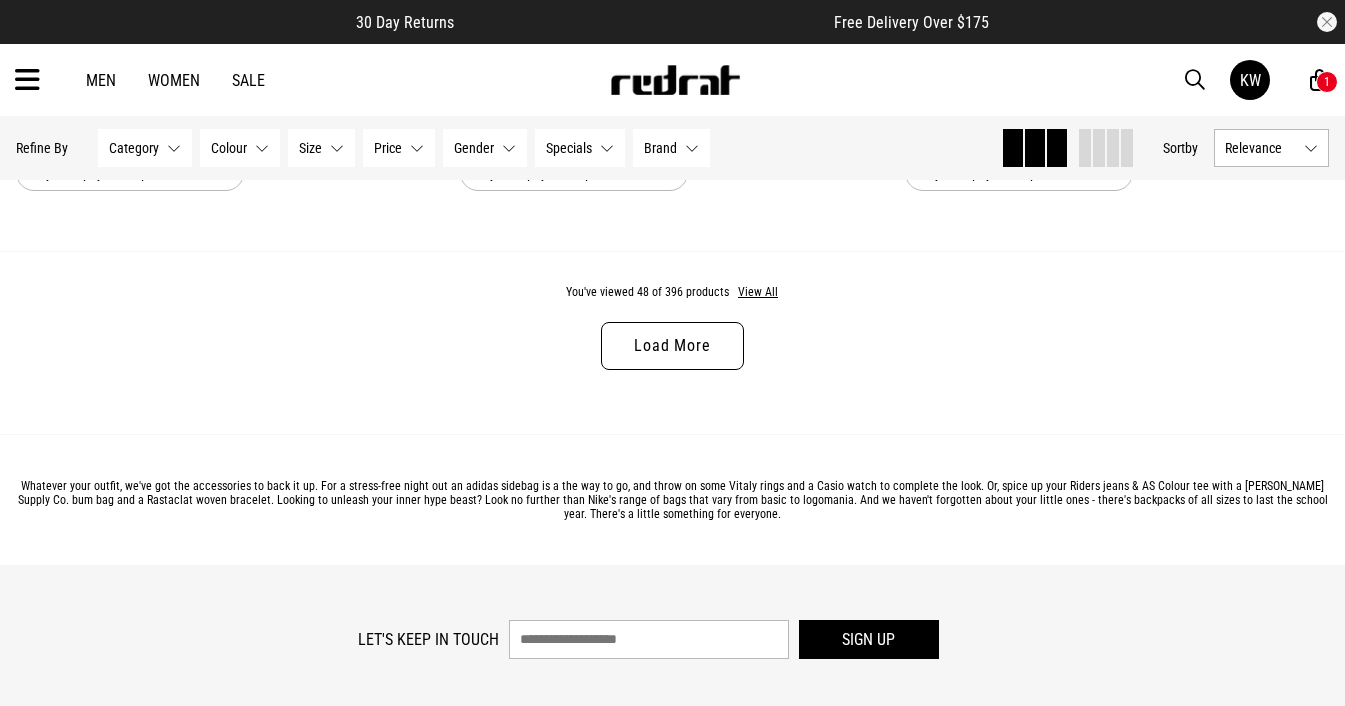 click on "Load More" at bounding box center (672, 346) 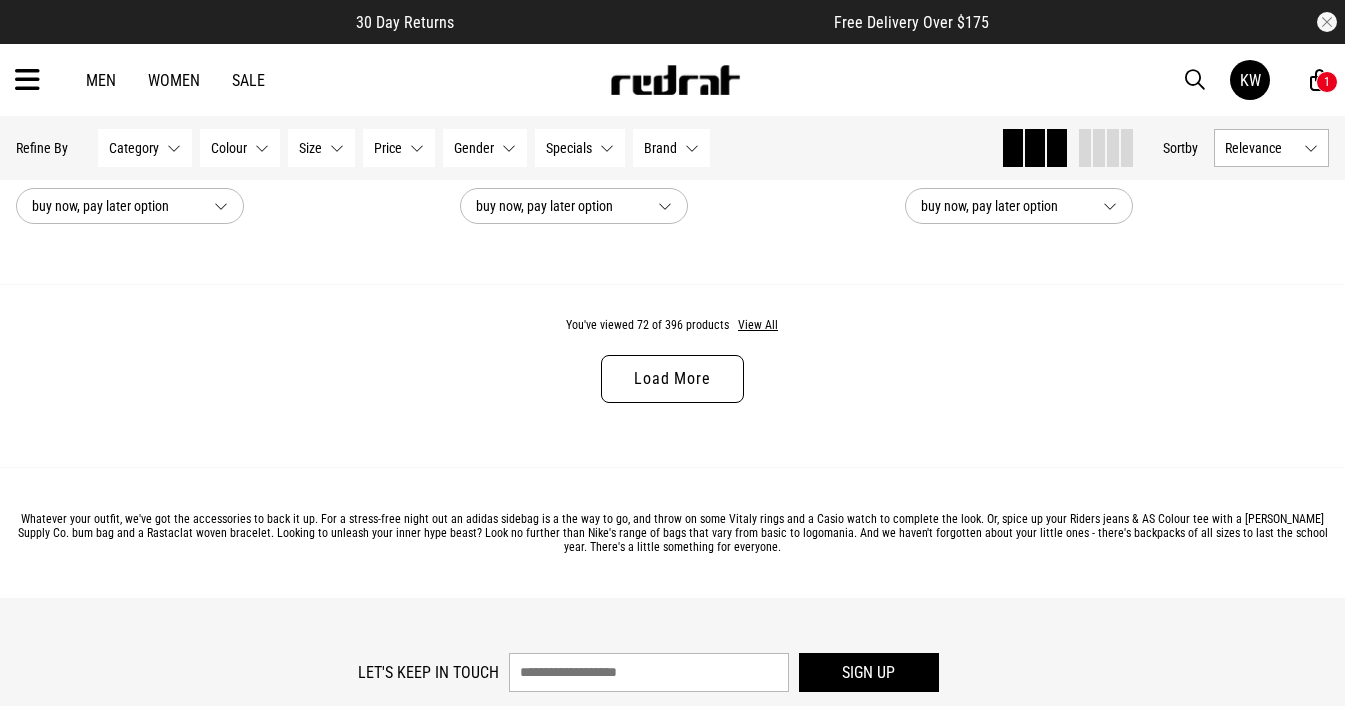scroll, scrollTop: 17933, scrollLeft: 0, axis: vertical 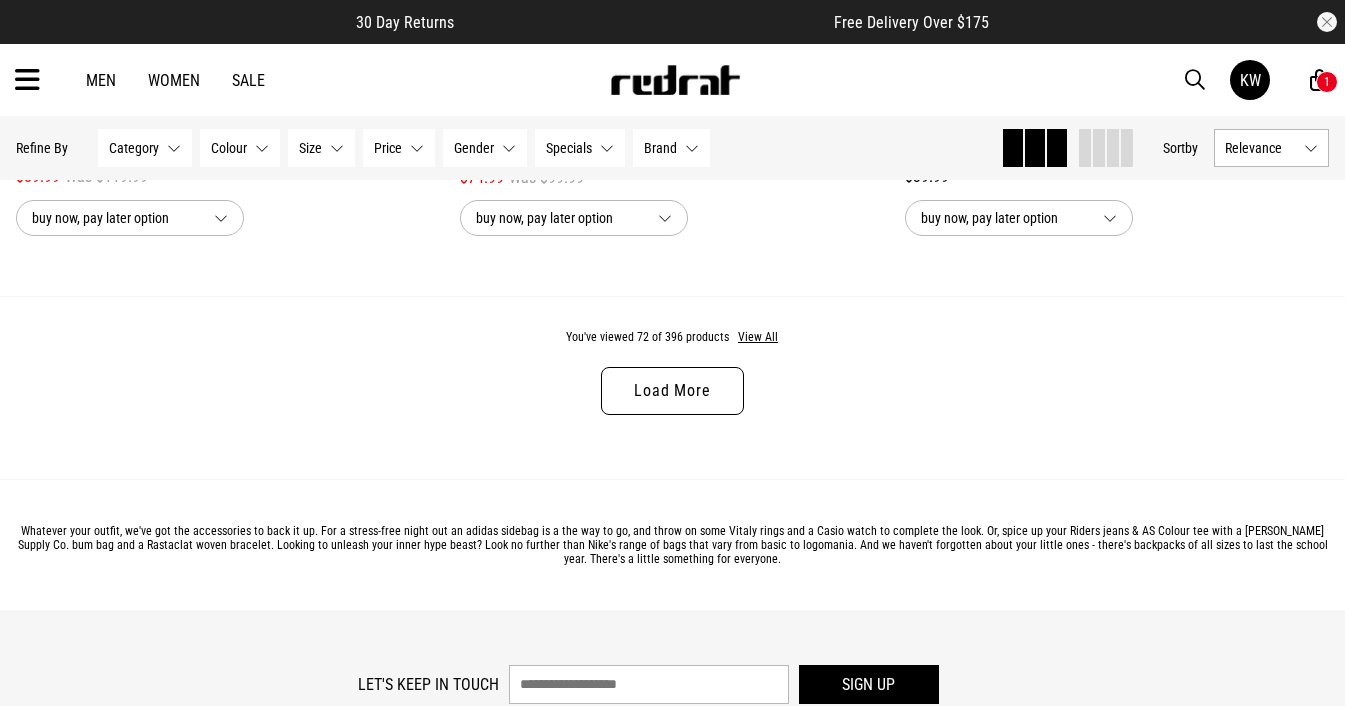 click on "Load More" at bounding box center (672, 391) 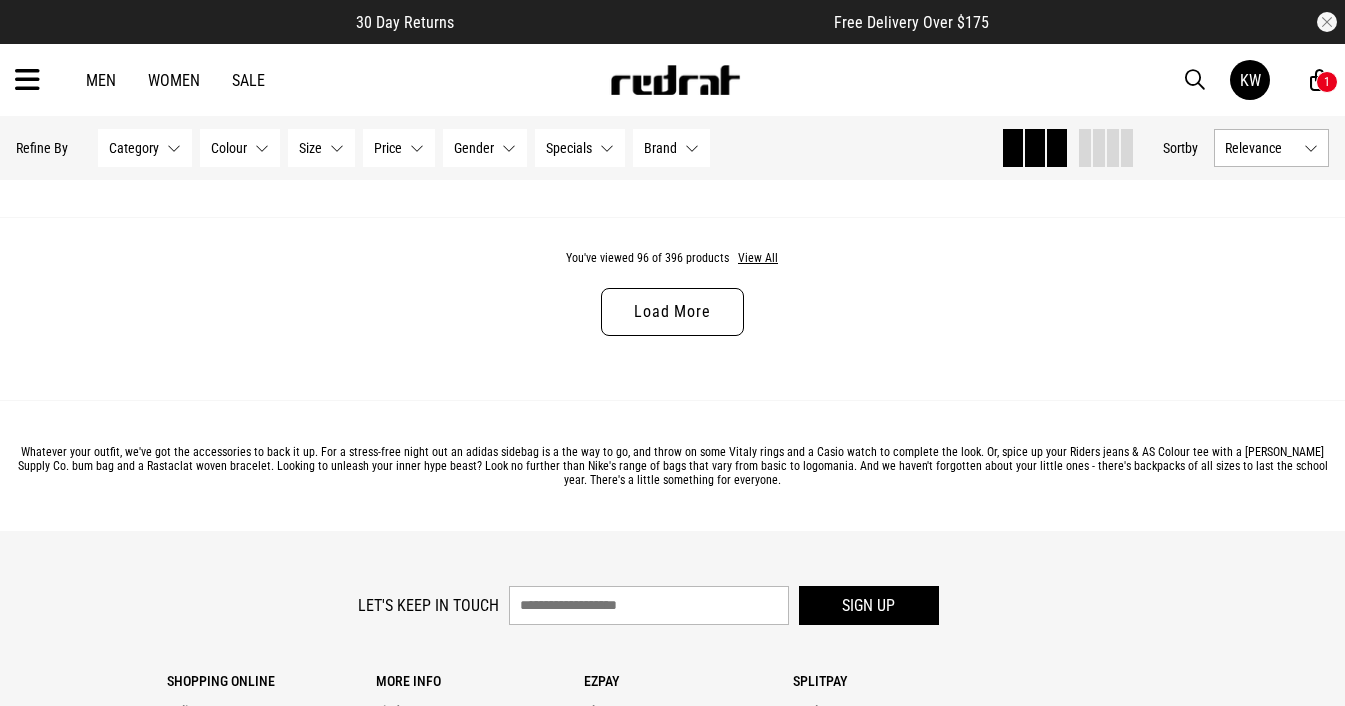 scroll, scrollTop: 23957, scrollLeft: 0, axis: vertical 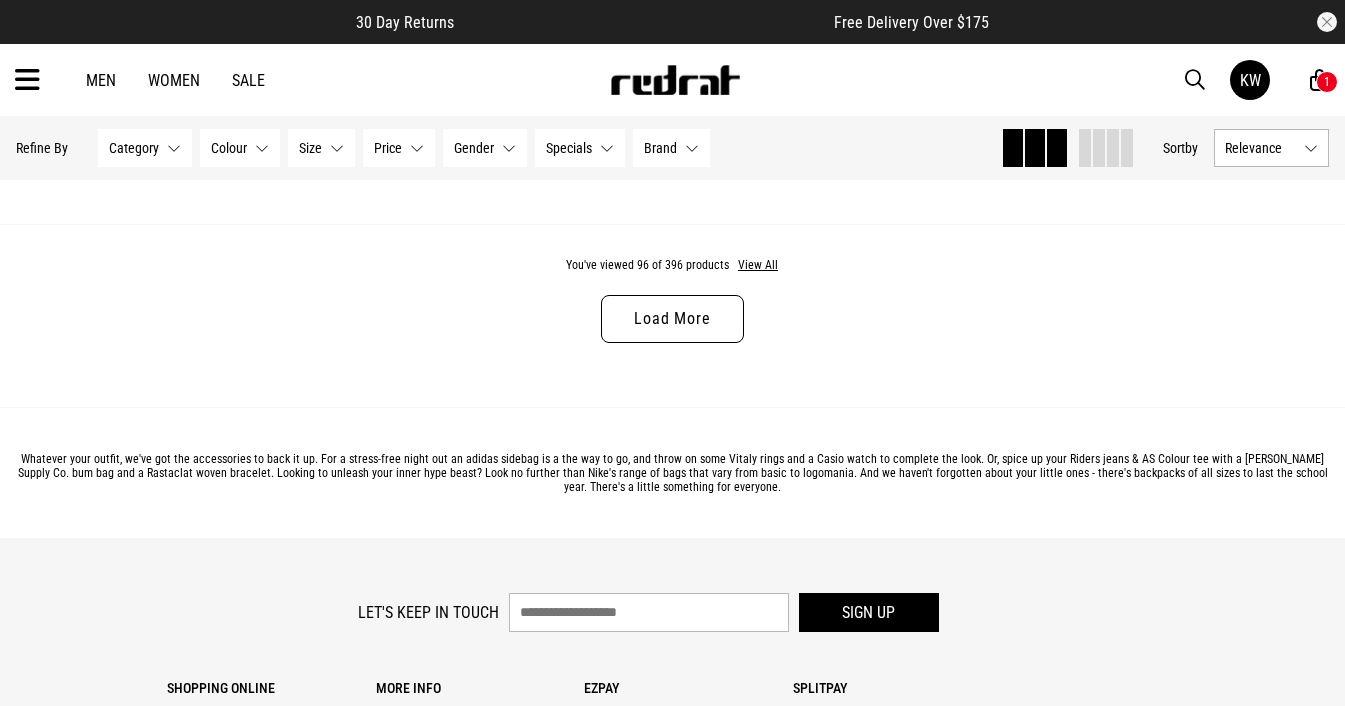 click on "Load More" at bounding box center [672, 319] 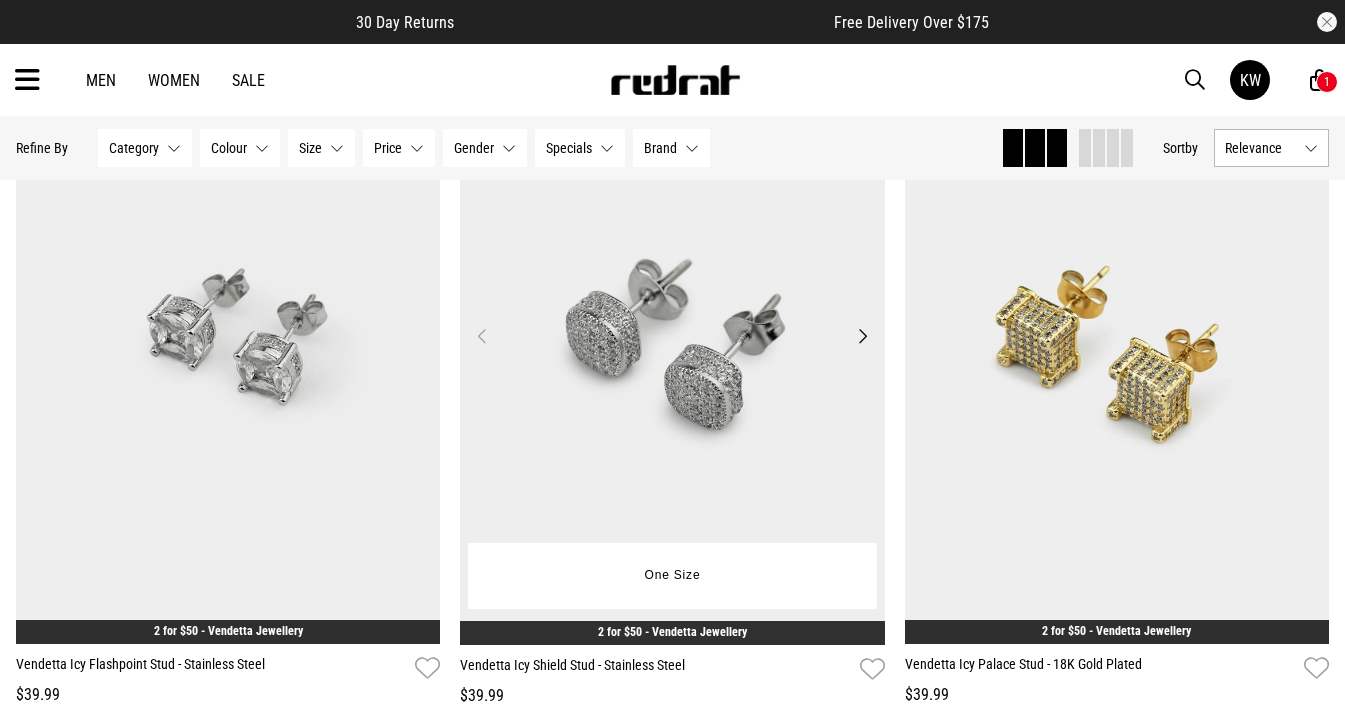scroll, scrollTop: 24871, scrollLeft: 0, axis: vertical 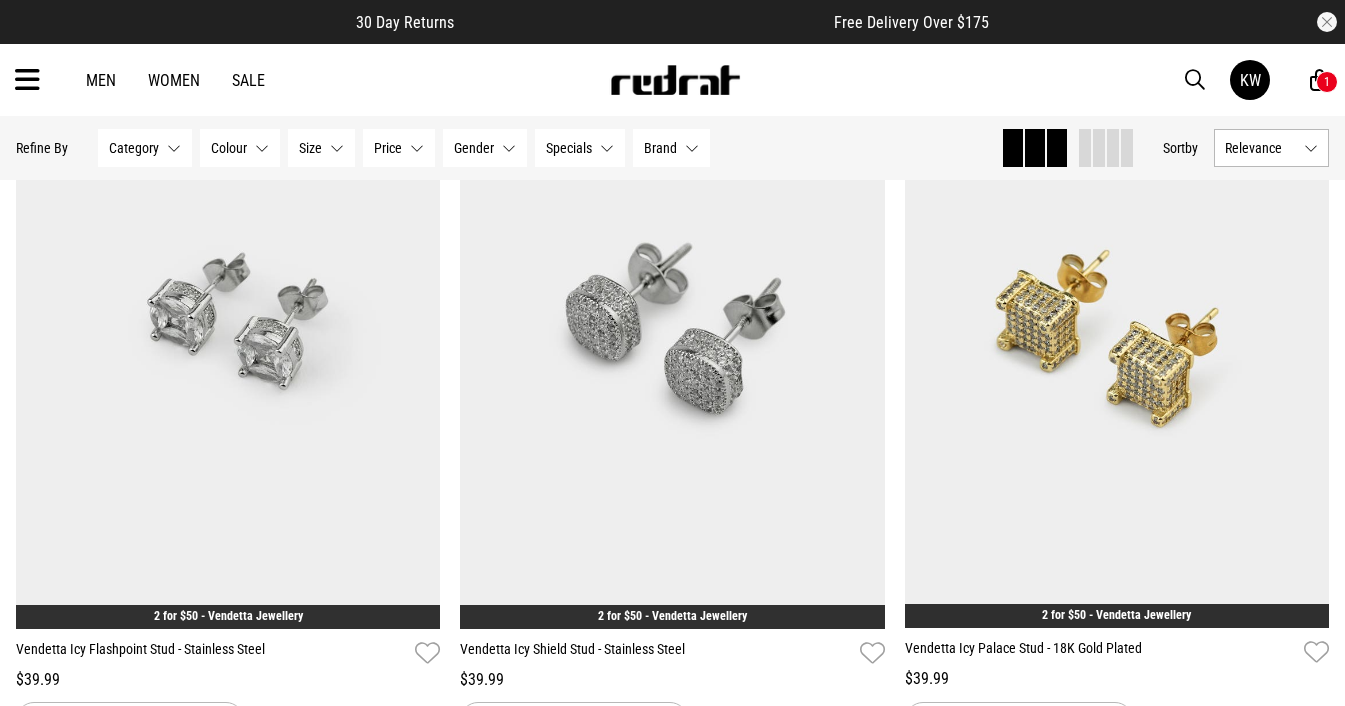 click on "Price  None selected" at bounding box center (399, 148) 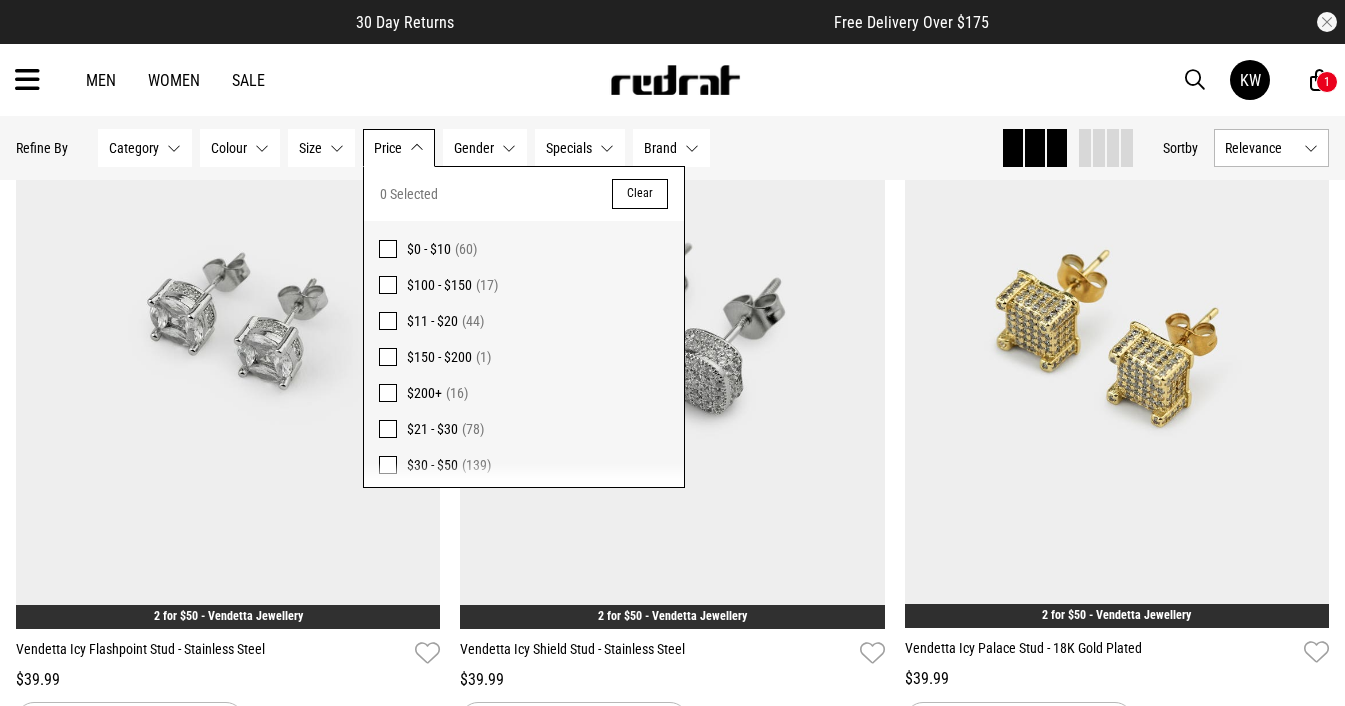 click on "Men   Women   Sale   KW
Hi, Kowhai
New       Back         Footwear       Back         Mens       Back         Womens       Back         Youth & Kids       Back         Jewellery       Back         Headwear       Back         Accessories       Back         Deals       Back         Sale   UP TO 60% OFF
Shop by Brand
adidas
Converse
New Era
See all brands     Gift Cards   Find a Store   Delivery   Returns & Exchanges   FAQ   Contact Us
Payment Options Only at Red Rat
Let's keep in touch
Back
KW         1" at bounding box center (672, 80) 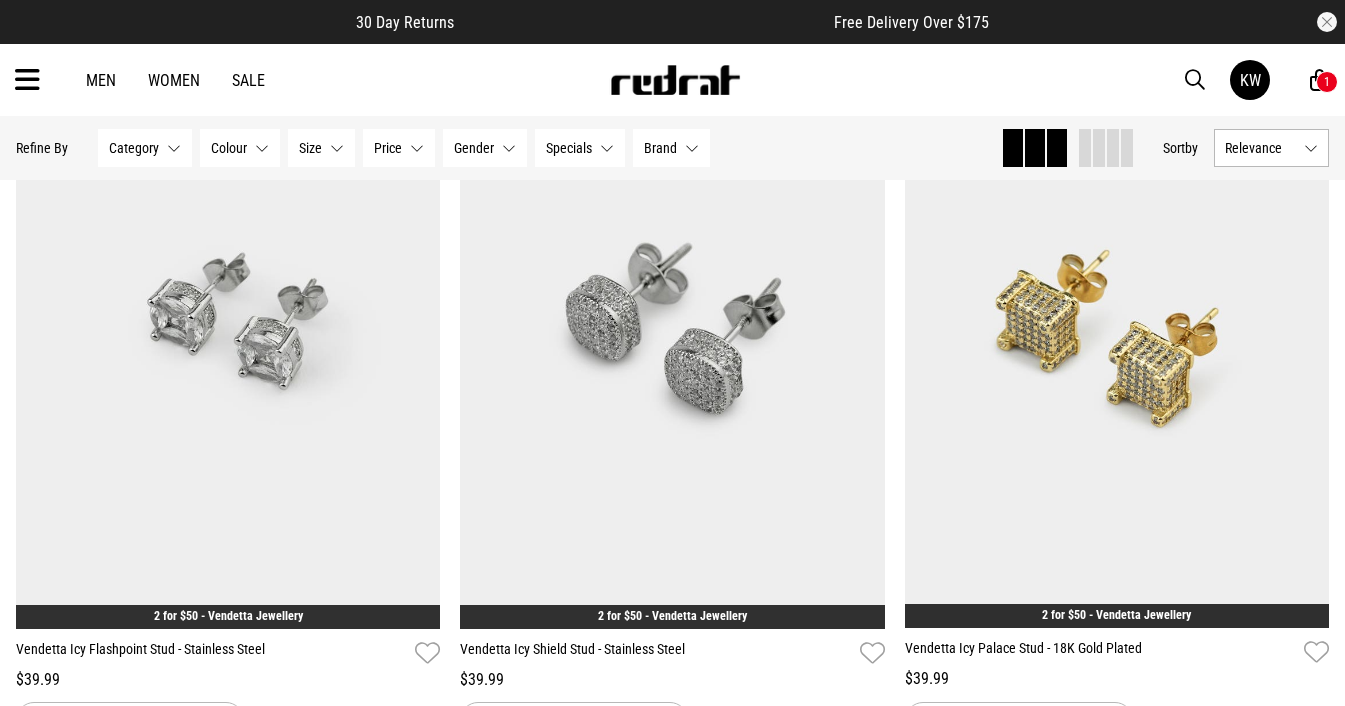 click on "Women" at bounding box center (174, 80) 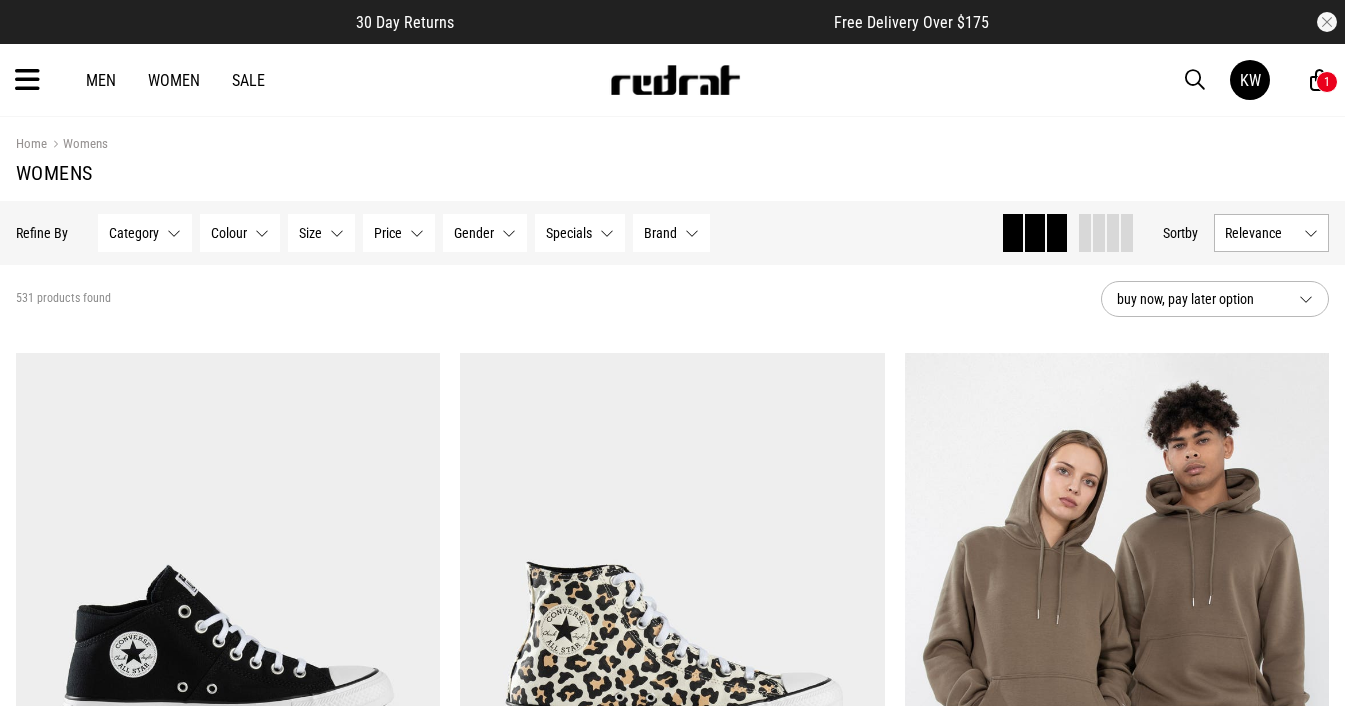 scroll, scrollTop: 0, scrollLeft: 0, axis: both 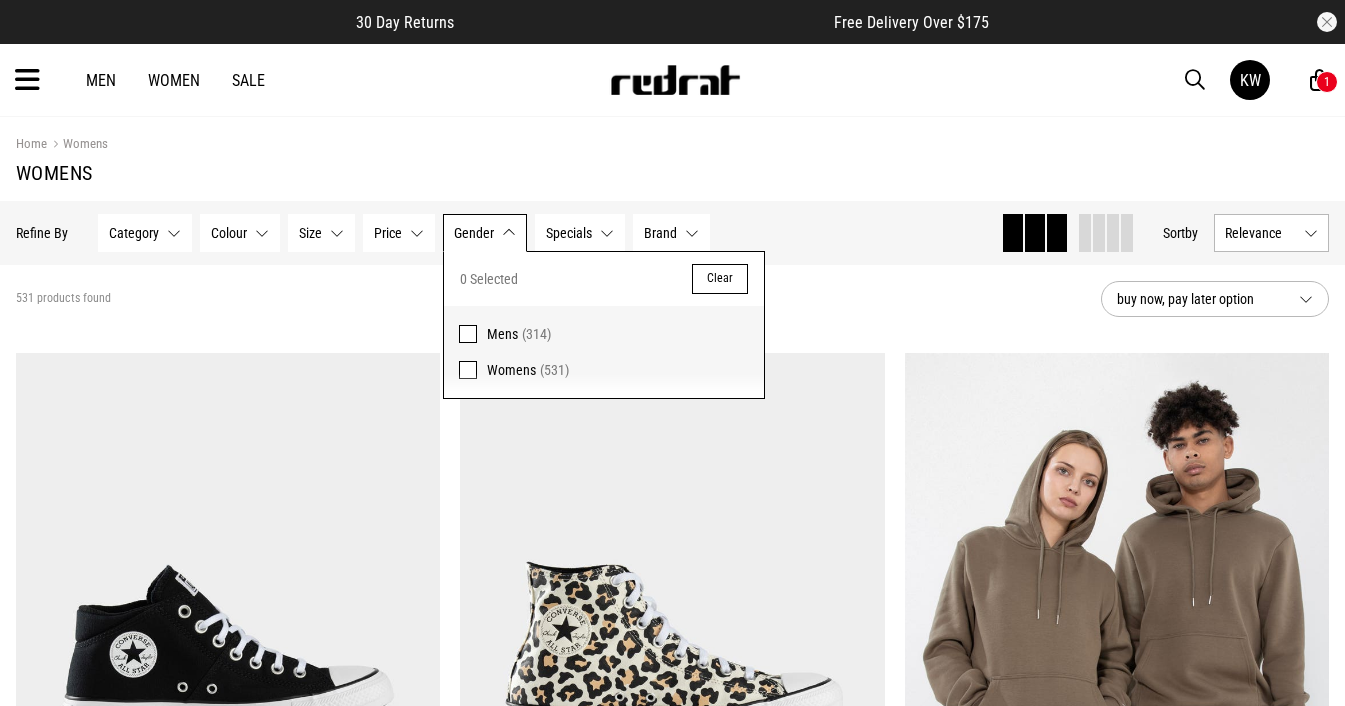 click at bounding box center [468, 370] 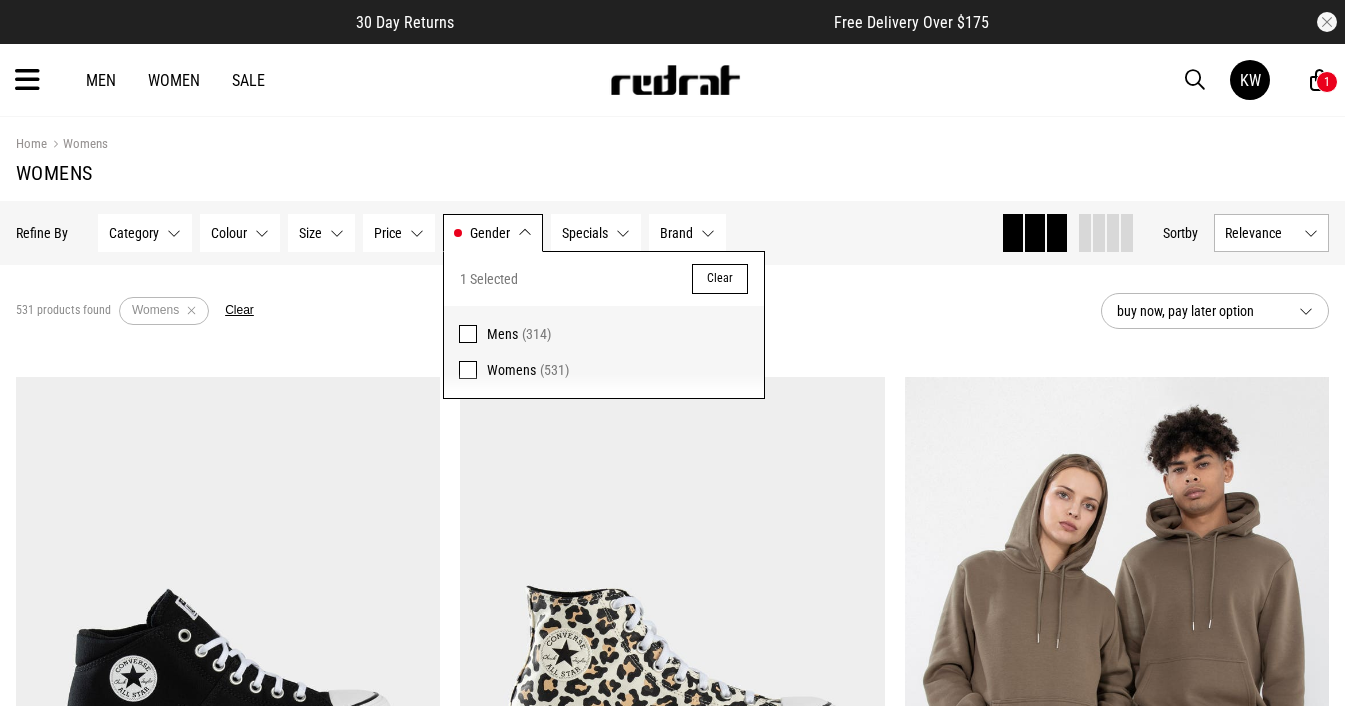 click on "531 products found   Active Filters Womens Clear" at bounding box center (550, 311) 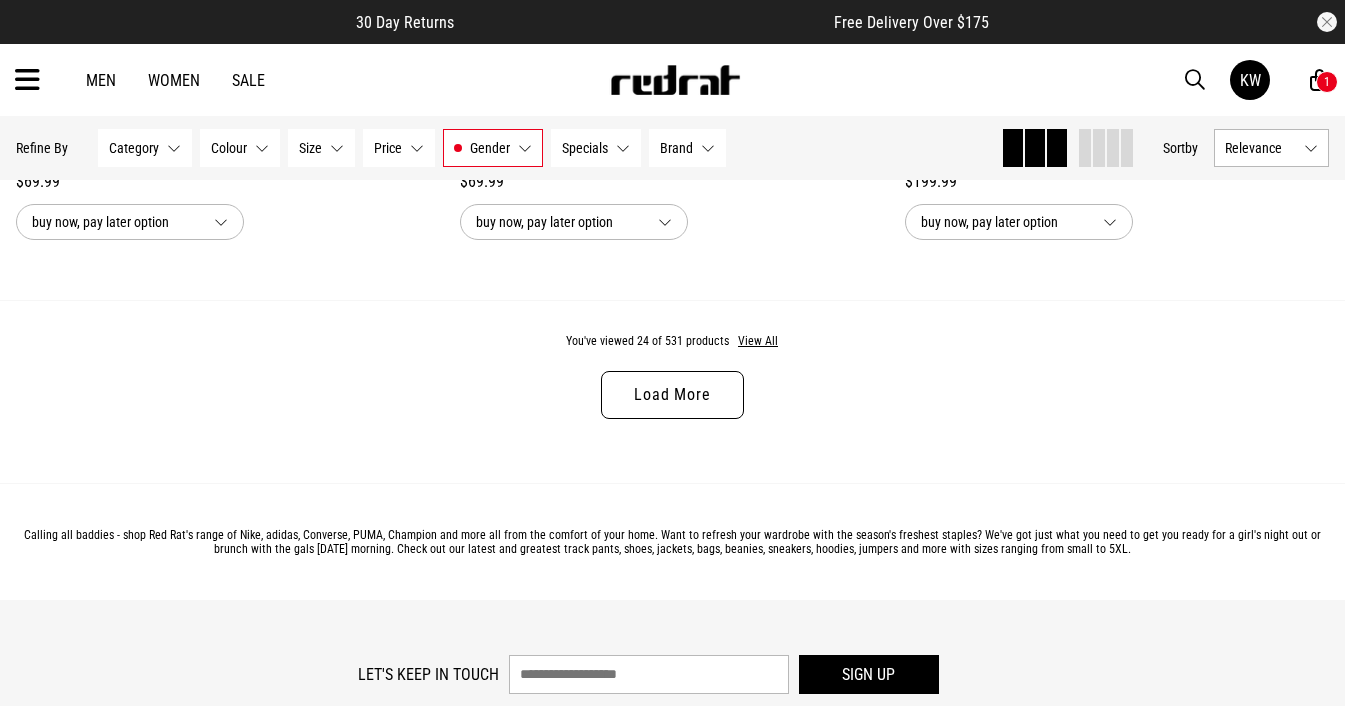 scroll, scrollTop: 6039, scrollLeft: 0, axis: vertical 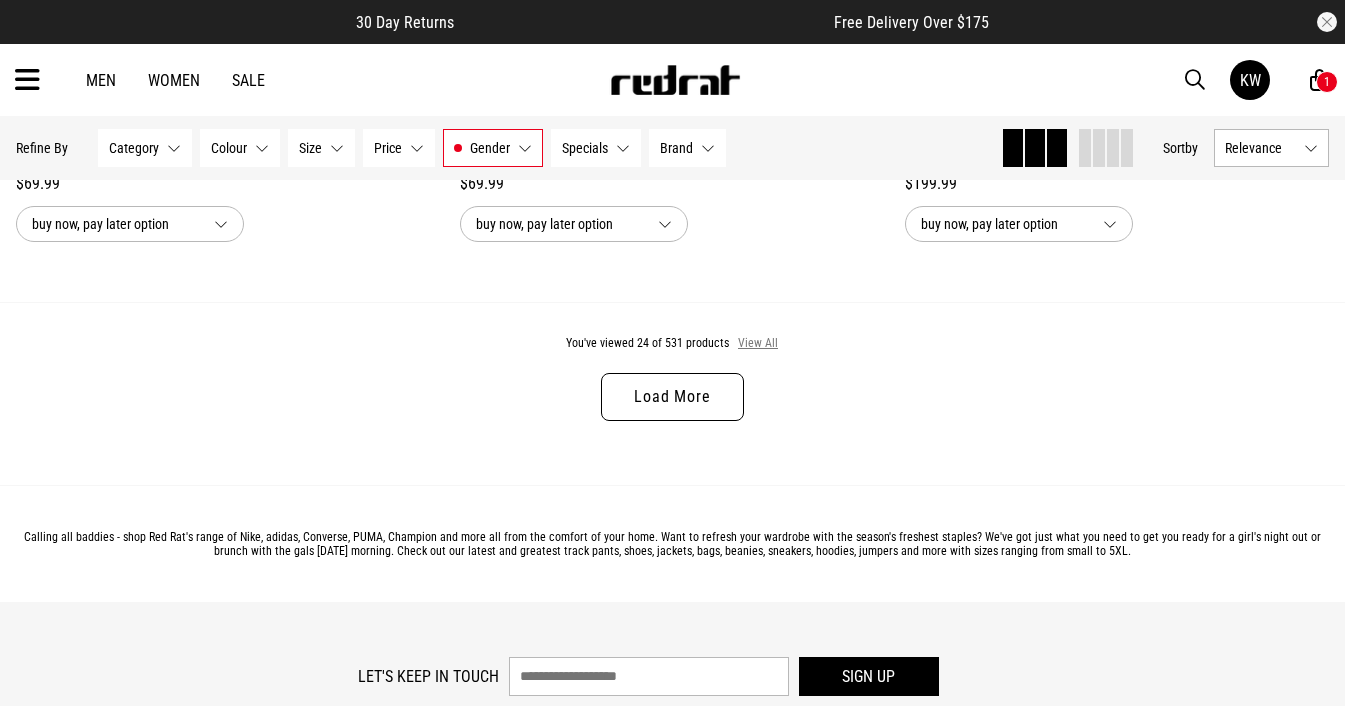 click on "View All" at bounding box center (758, 344) 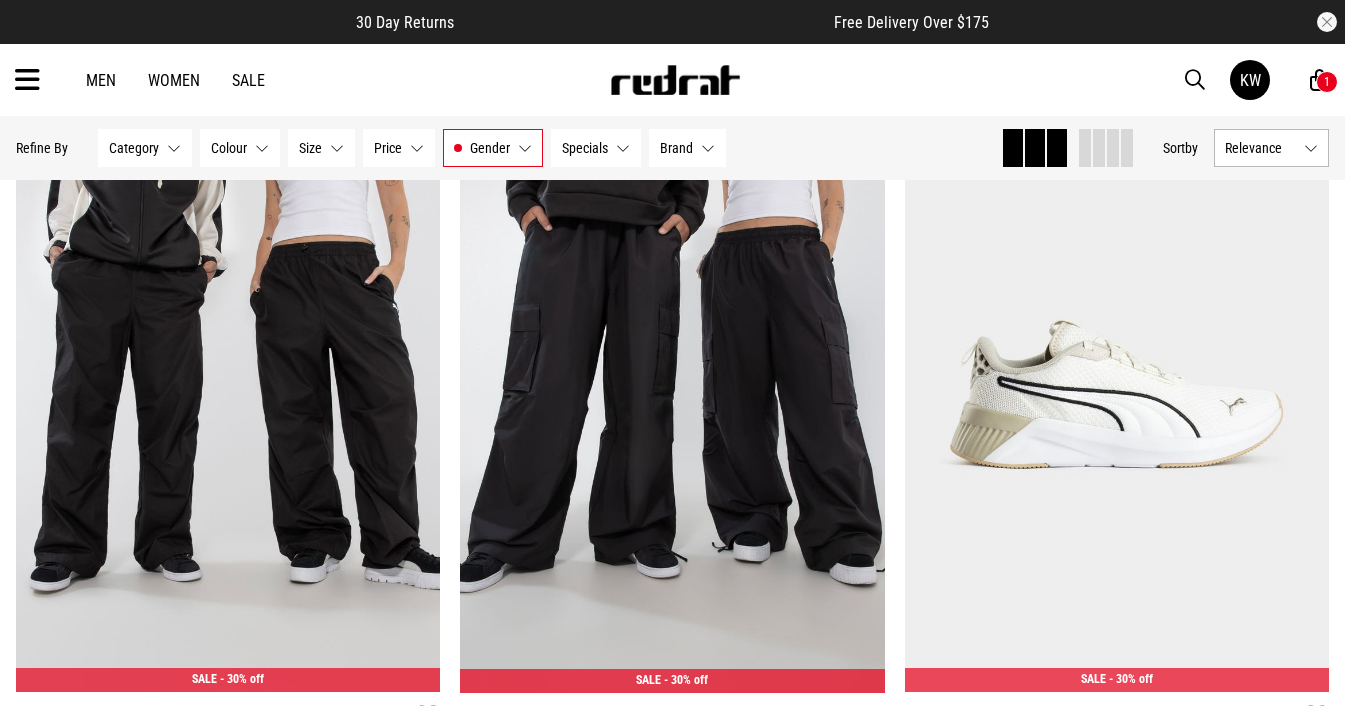 scroll, scrollTop: 15898, scrollLeft: 0, axis: vertical 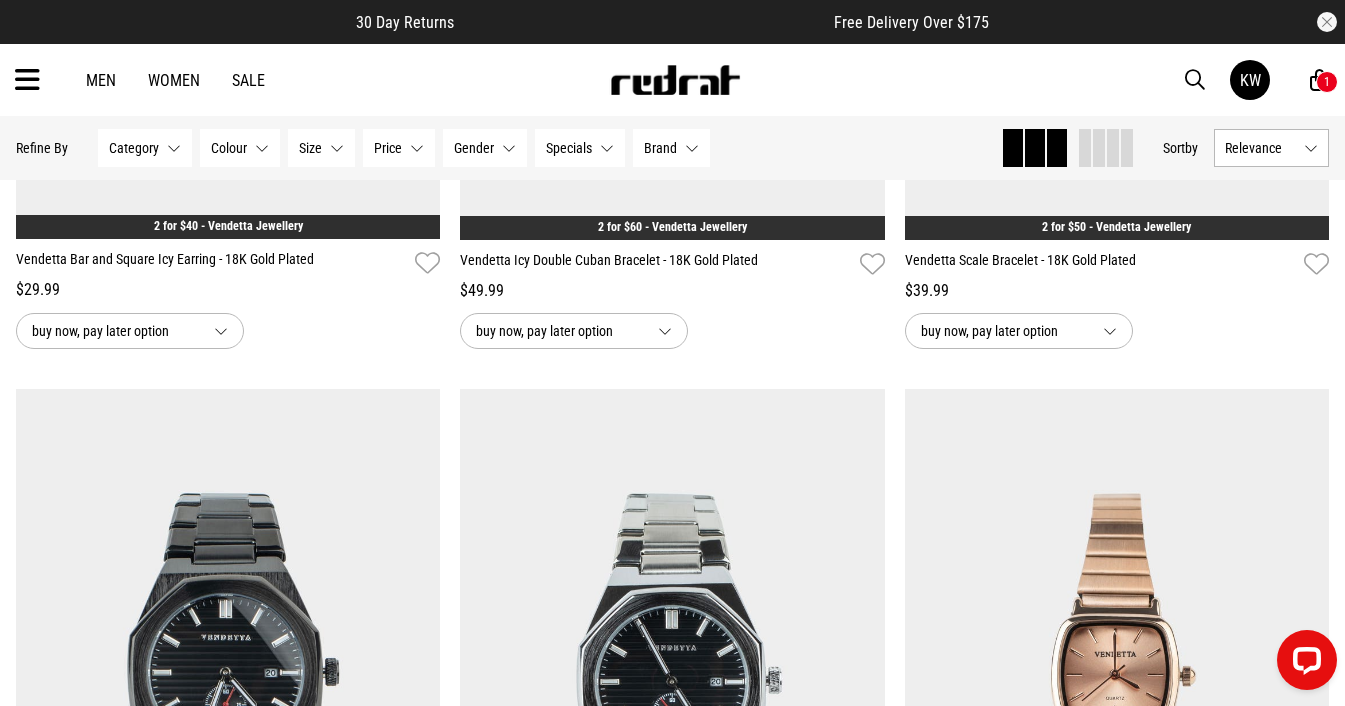 click at bounding box center (1113, 148) 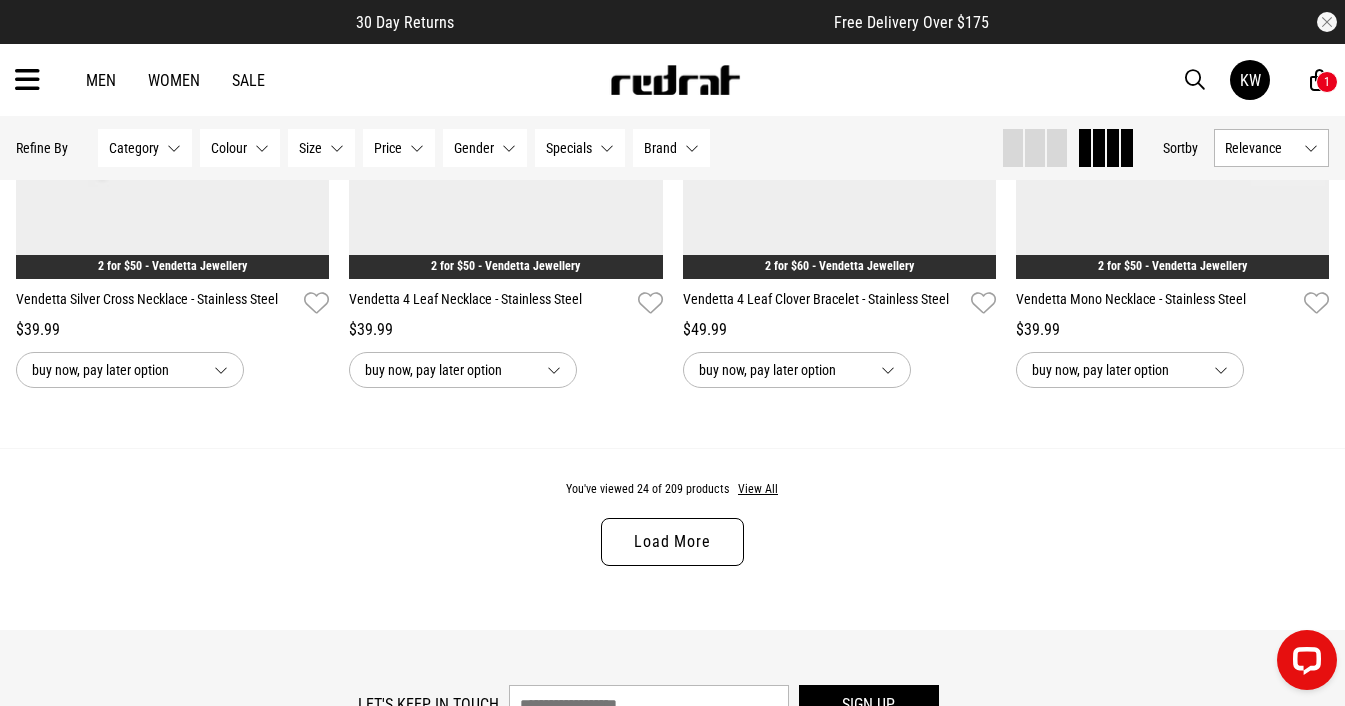 scroll, scrollTop: 3696, scrollLeft: 0, axis: vertical 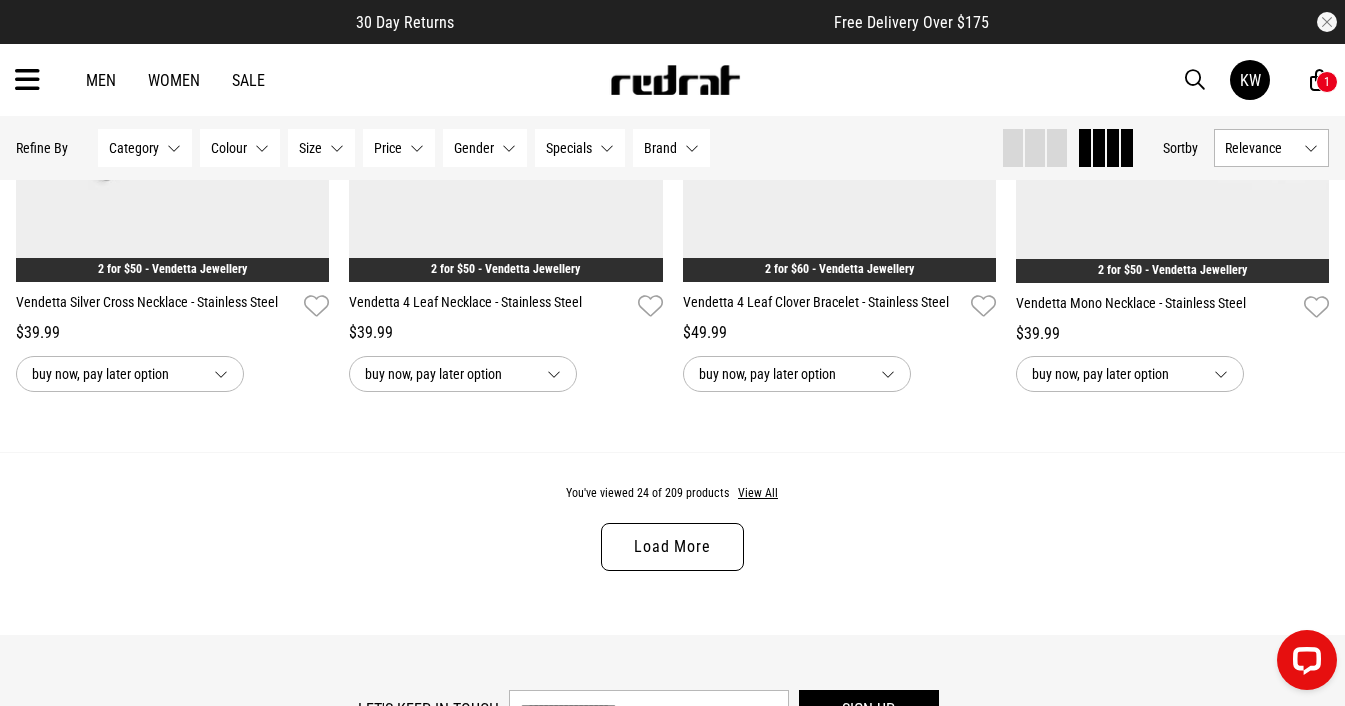 click on "1" at bounding box center (1327, 82) 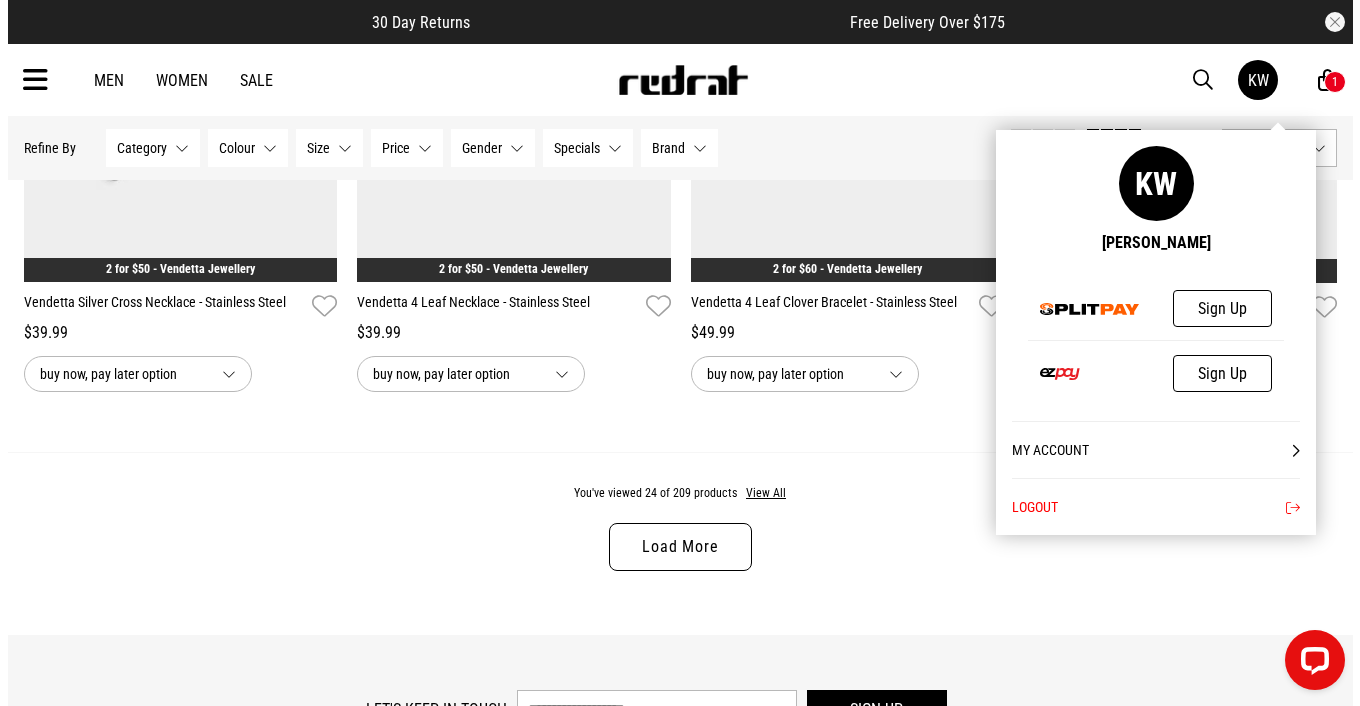 scroll, scrollTop: 3717, scrollLeft: 0, axis: vertical 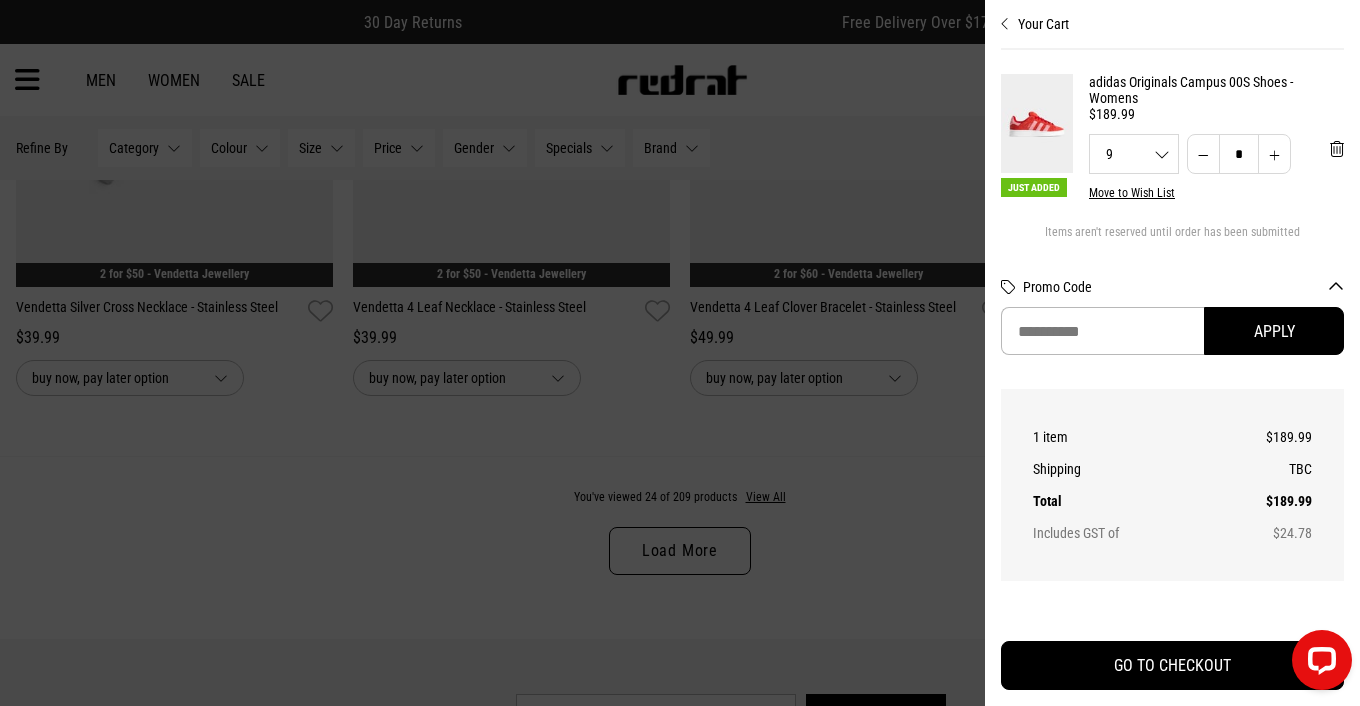 click at bounding box center (1037, 123) 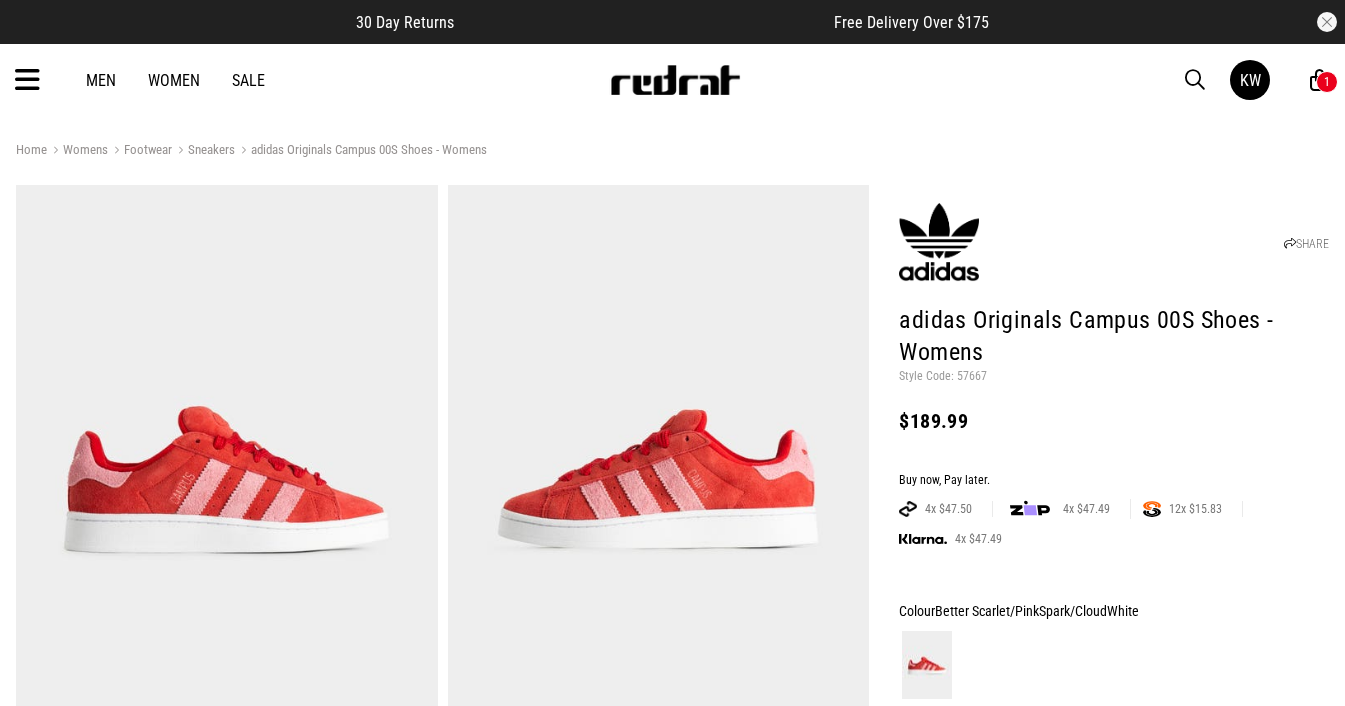 scroll, scrollTop: 82, scrollLeft: 0, axis: vertical 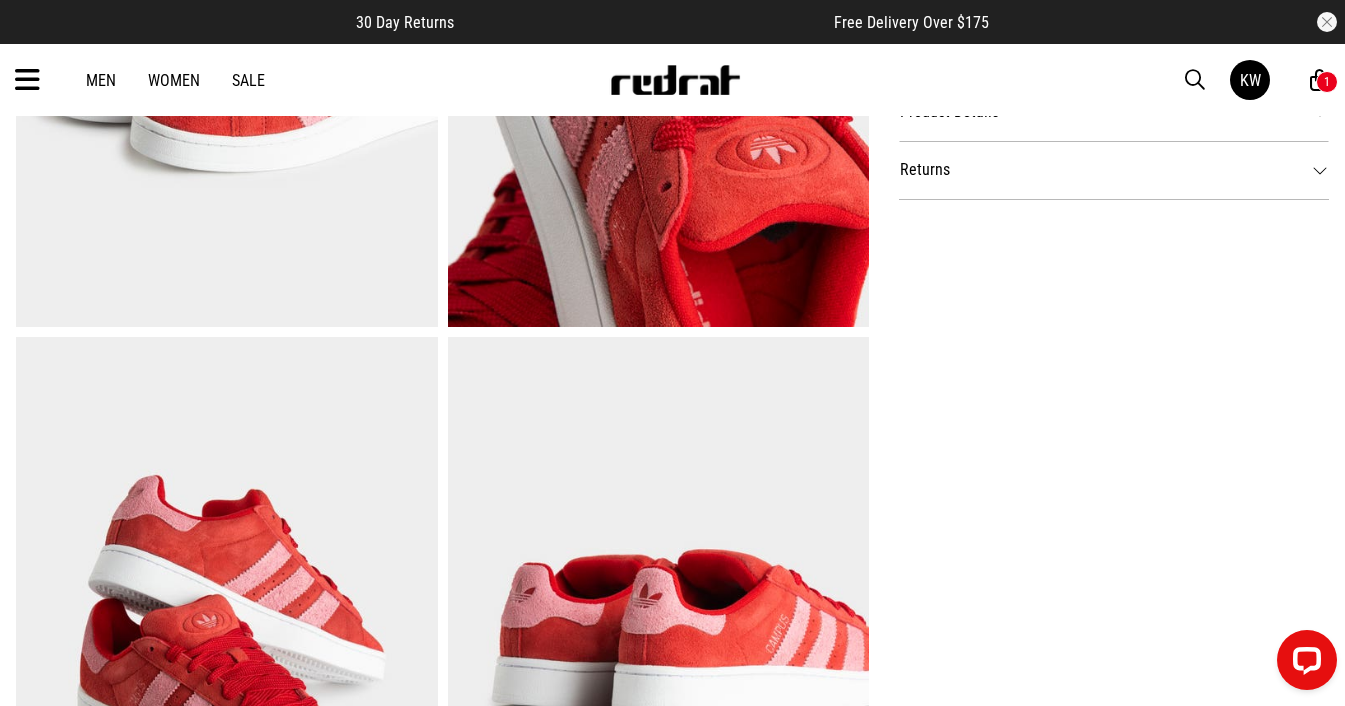 click on "Returns" at bounding box center [1114, 170] 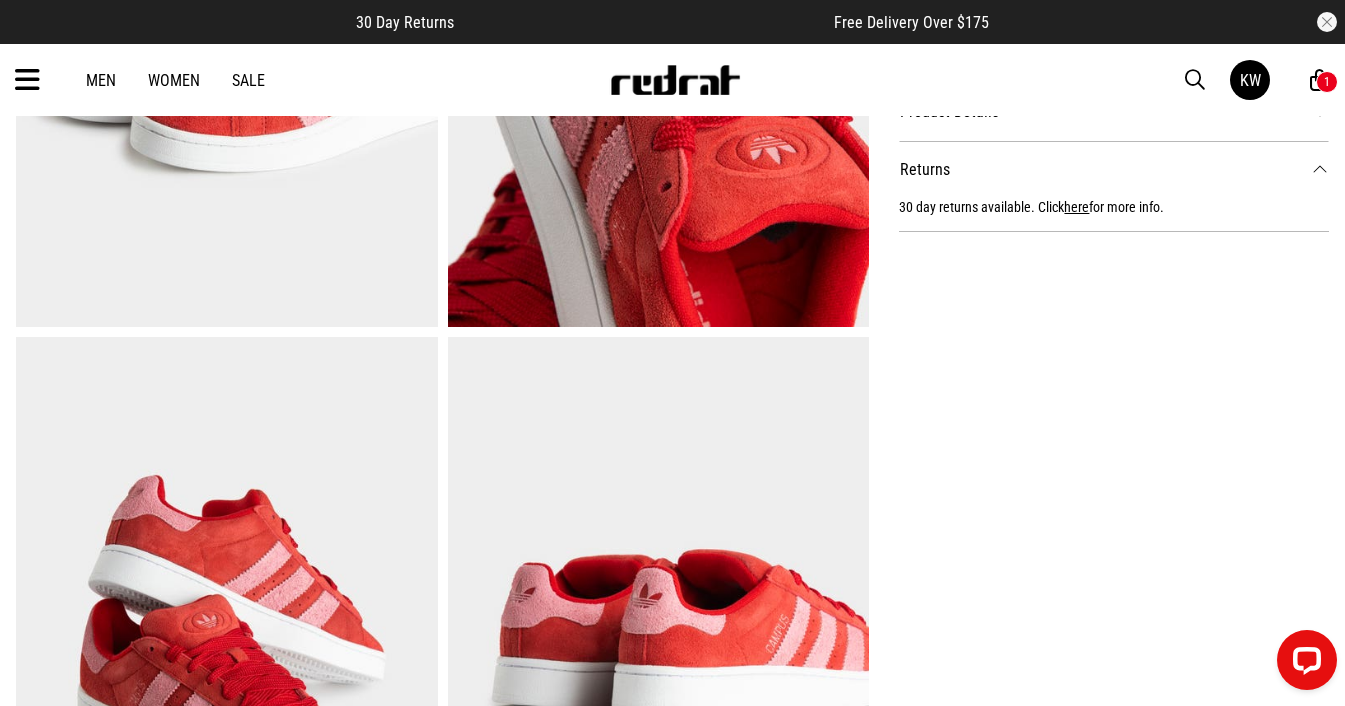 click on "Returns" at bounding box center [1114, 170] 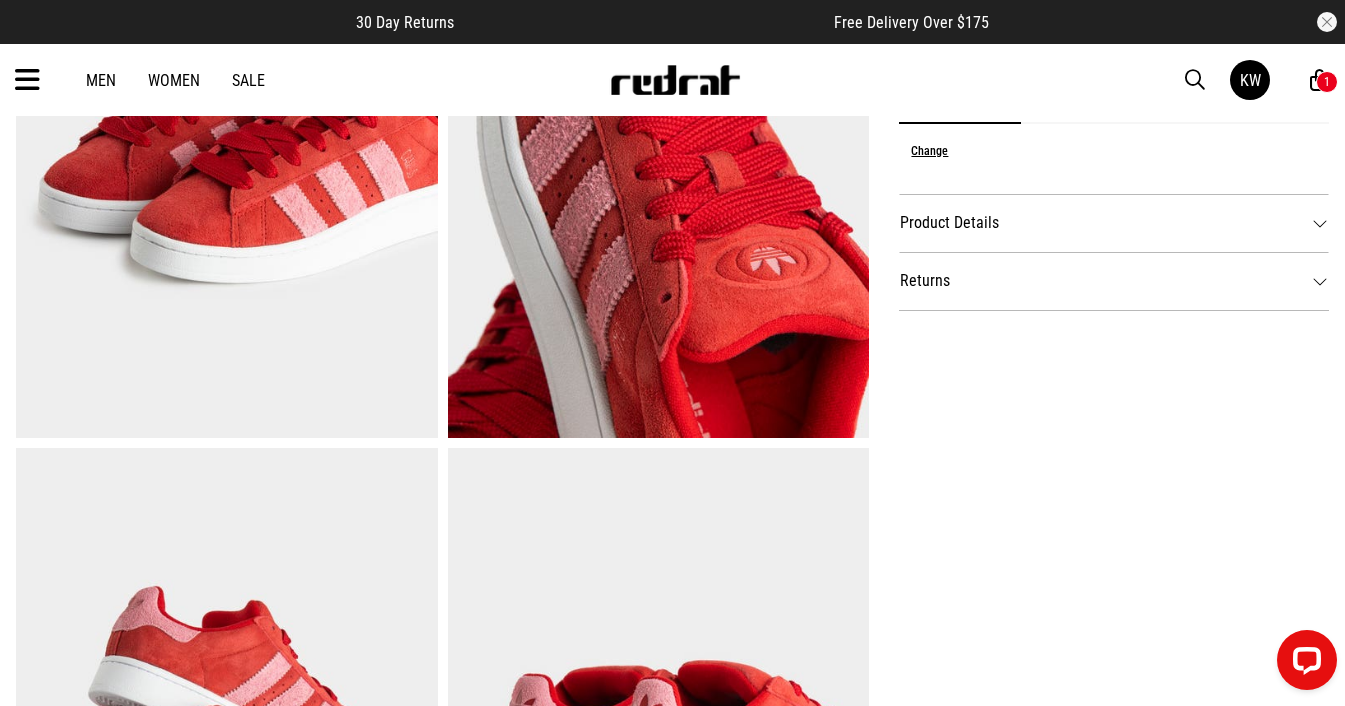 scroll, scrollTop: 897, scrollLeft: 0, axis: vertical 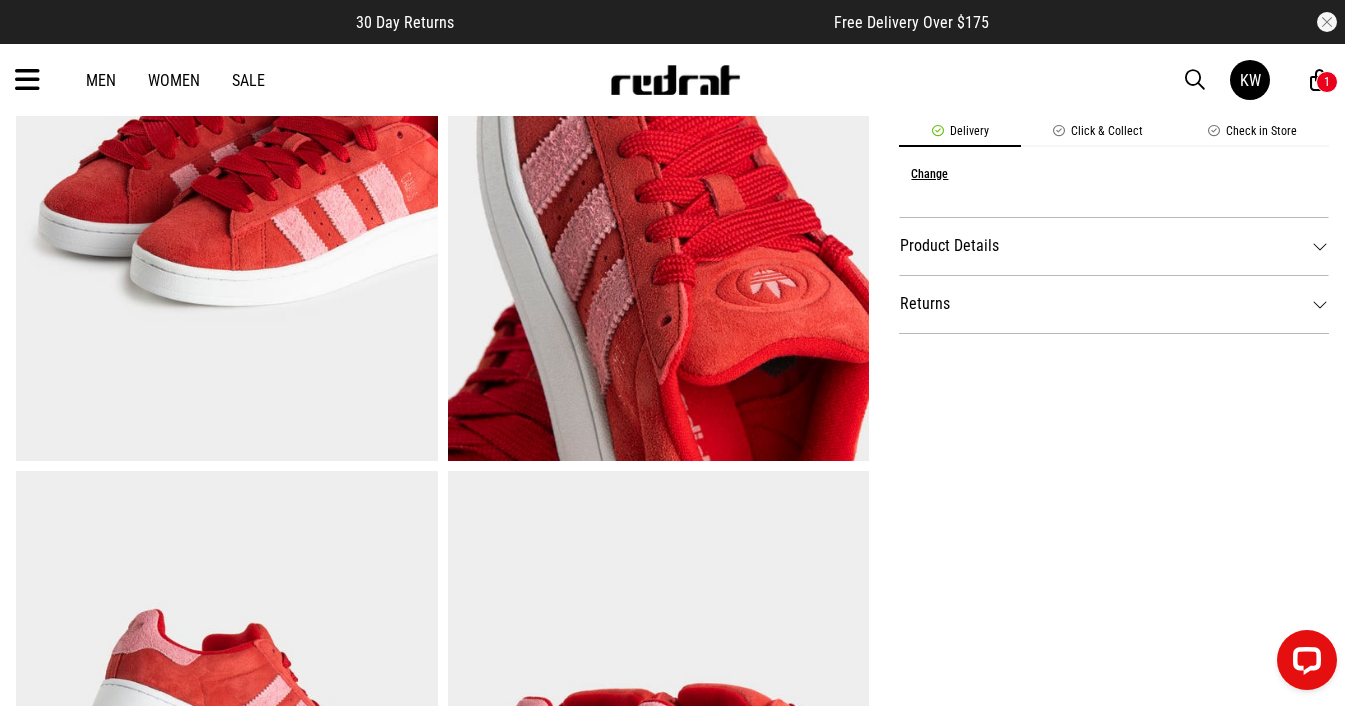 click on "Product Details" at bounding box center (1114, 246) 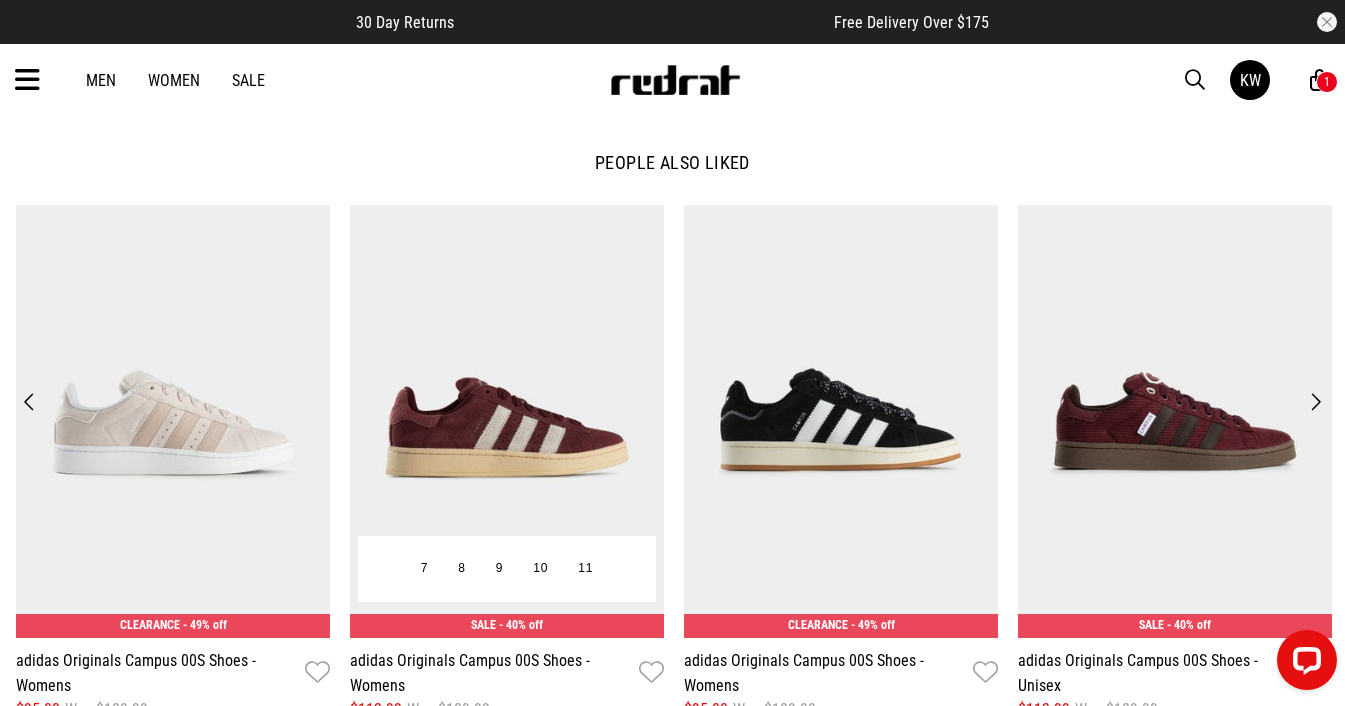 scroll, scrollTop: 2242, scrollLeft: 0, axis: vertical 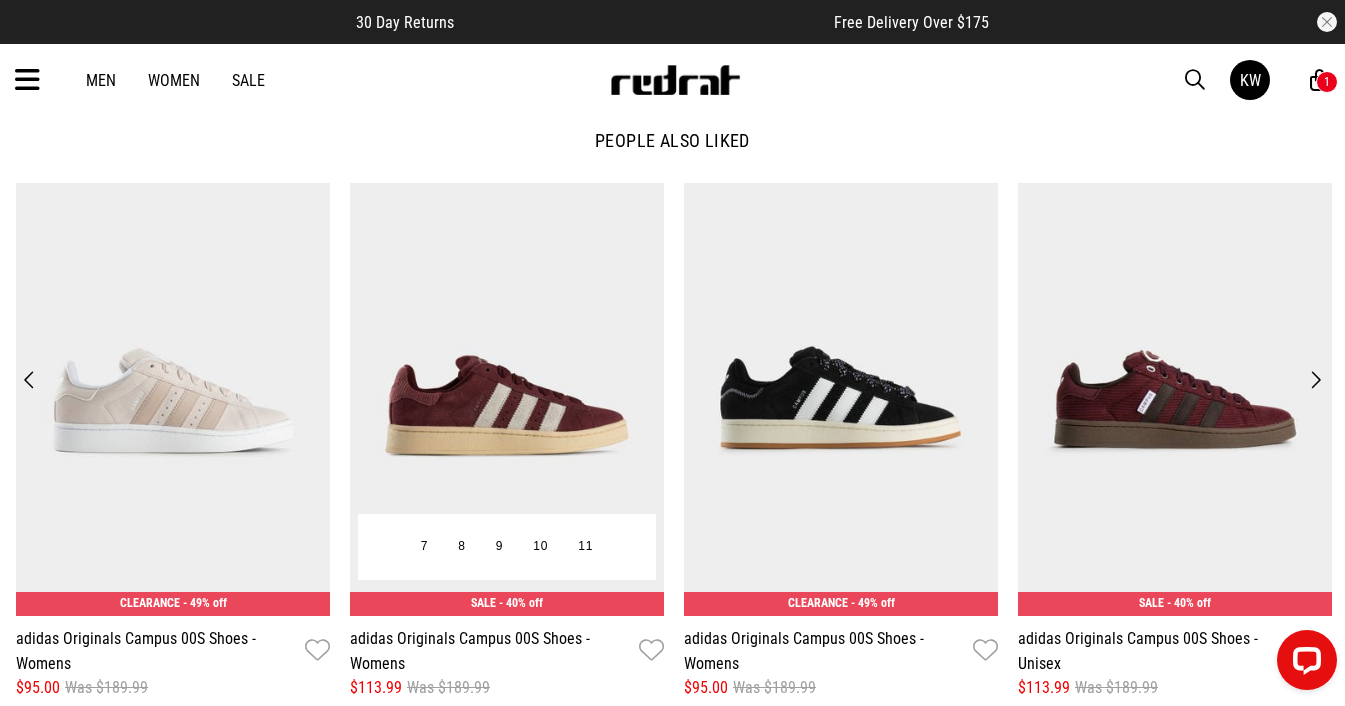 click at bounding box center (507, 399) 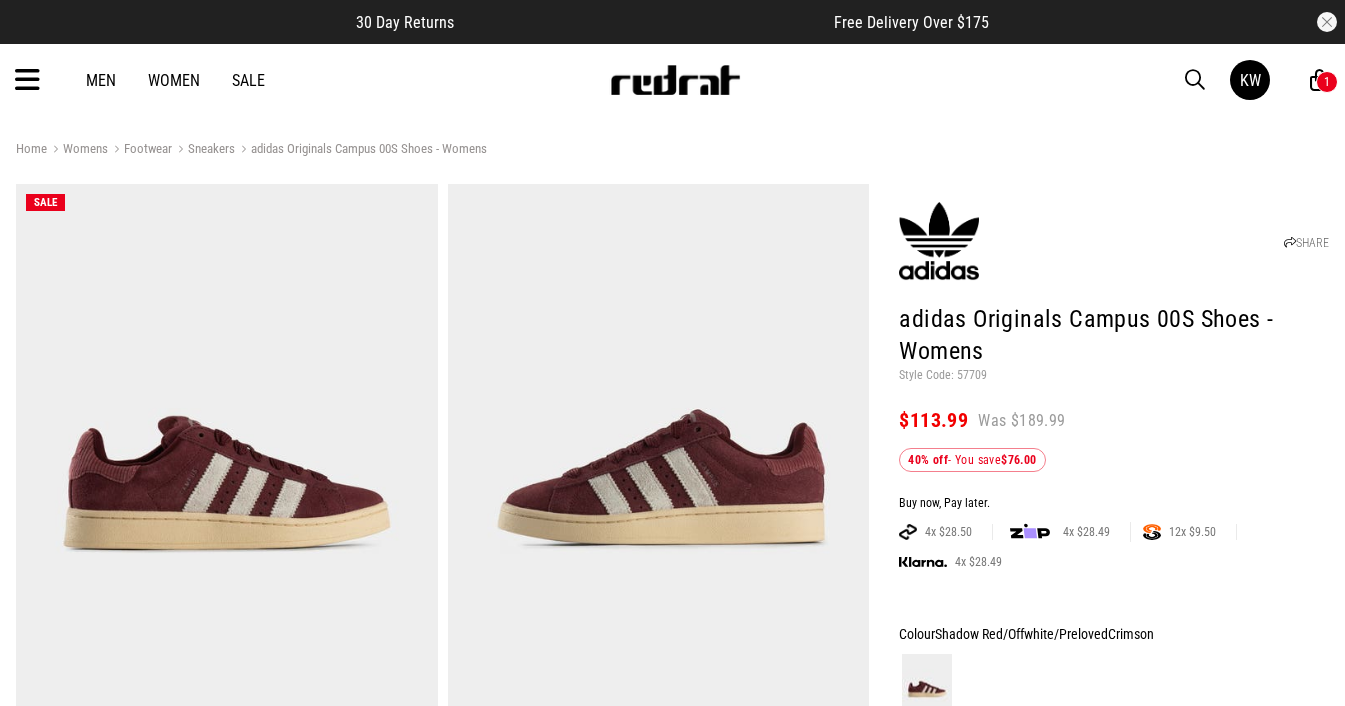 scroll, scrollTop: 0, scrollLeft: 0, axis: both 